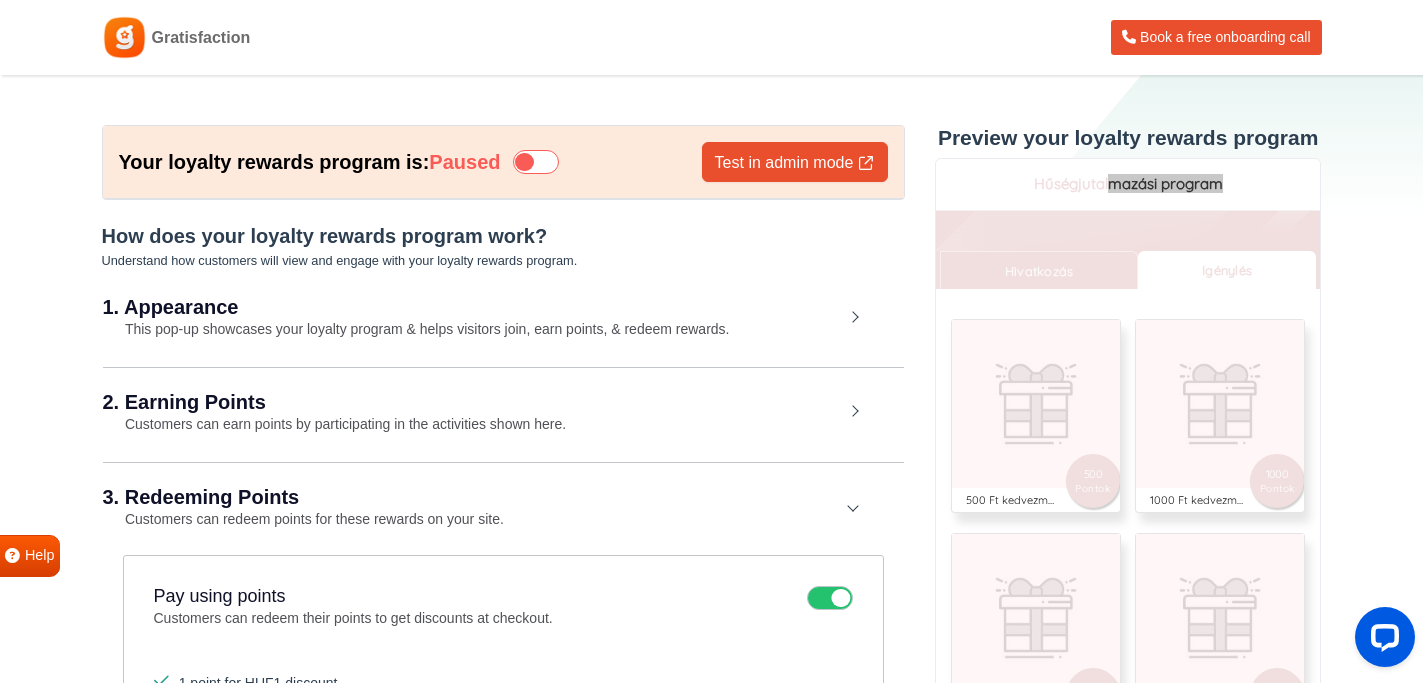 scroll, scrollTop: 0, scrollLeft: 0, axis: both 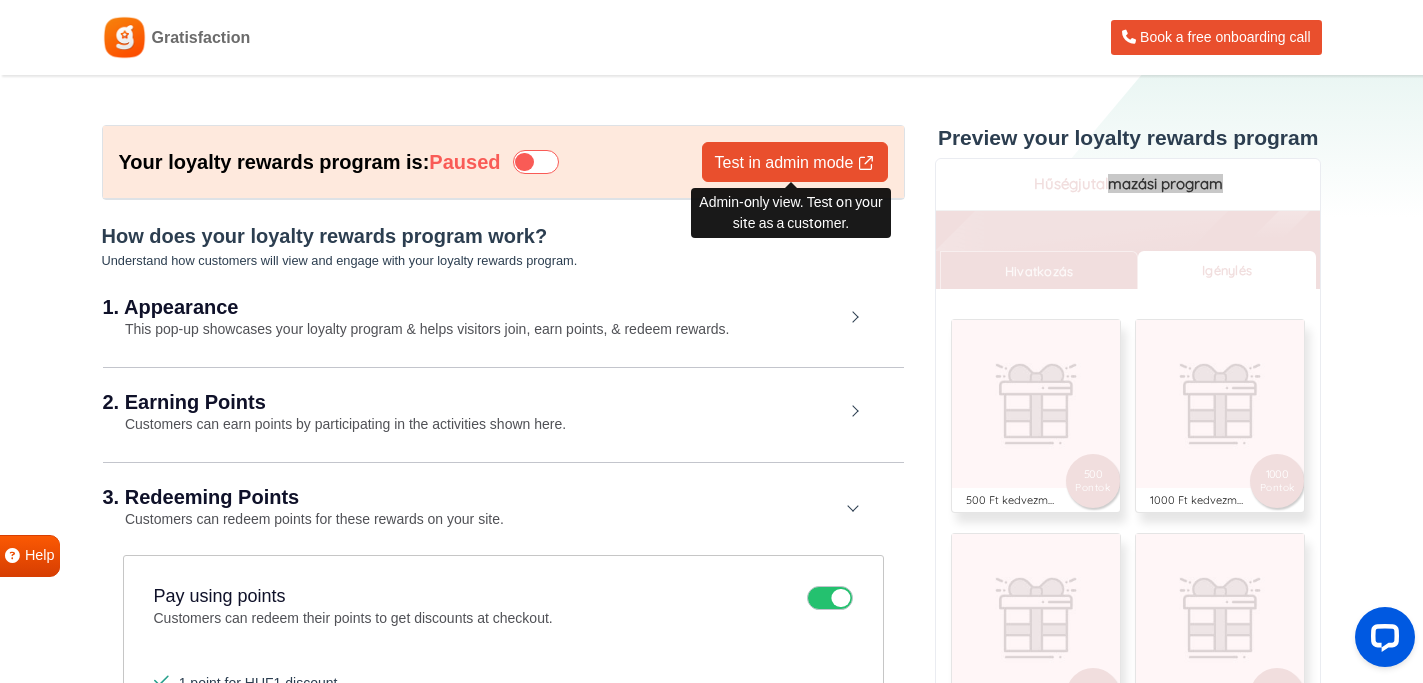 click on "Test in admin mode" at bounding box center (795, 162) 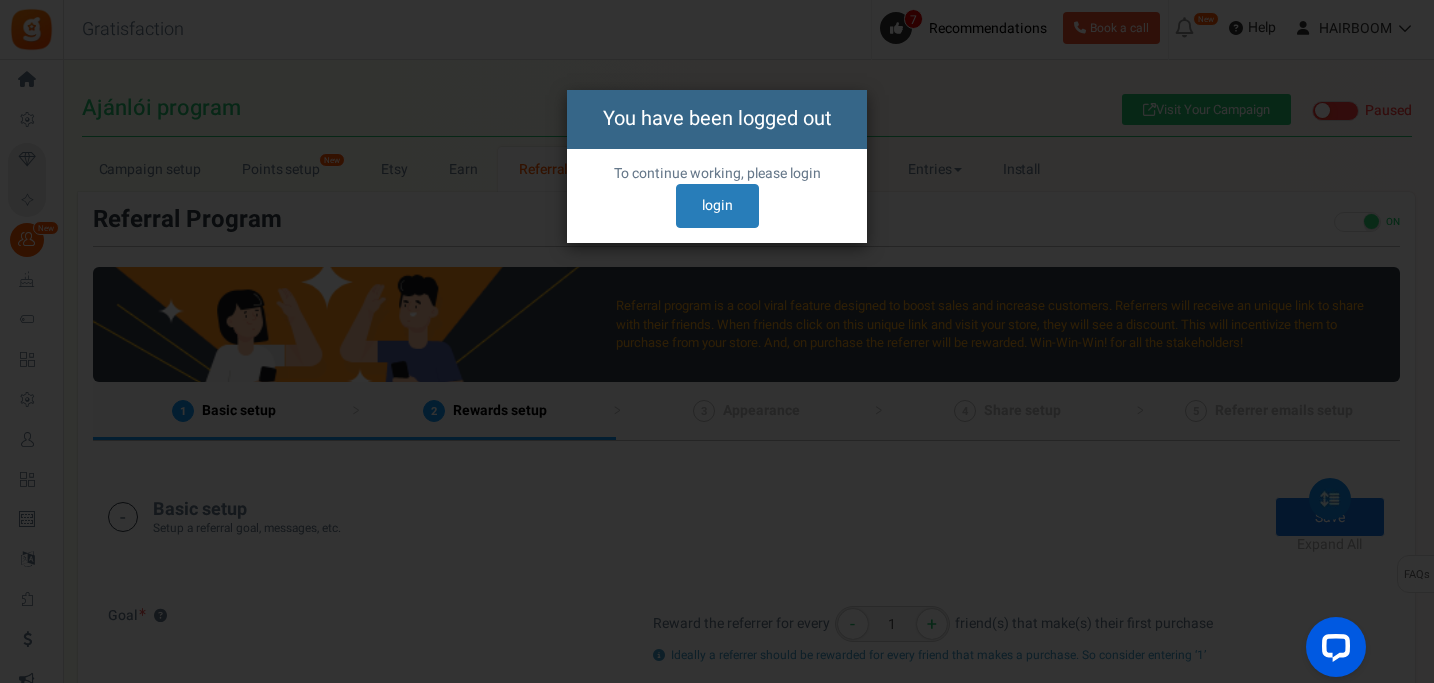 scroll, scrollTop: 0, scrollLeft: 0, axis: both 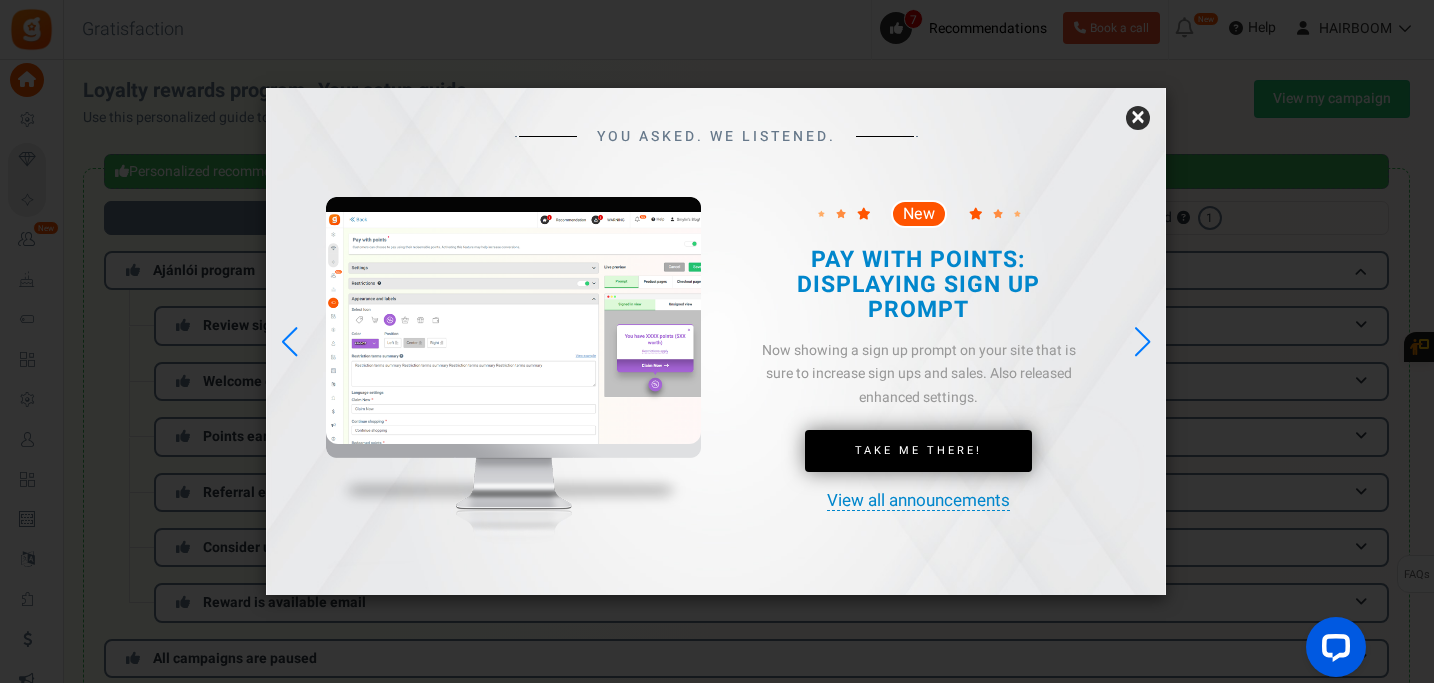 click at bounding box center (1142, 342) 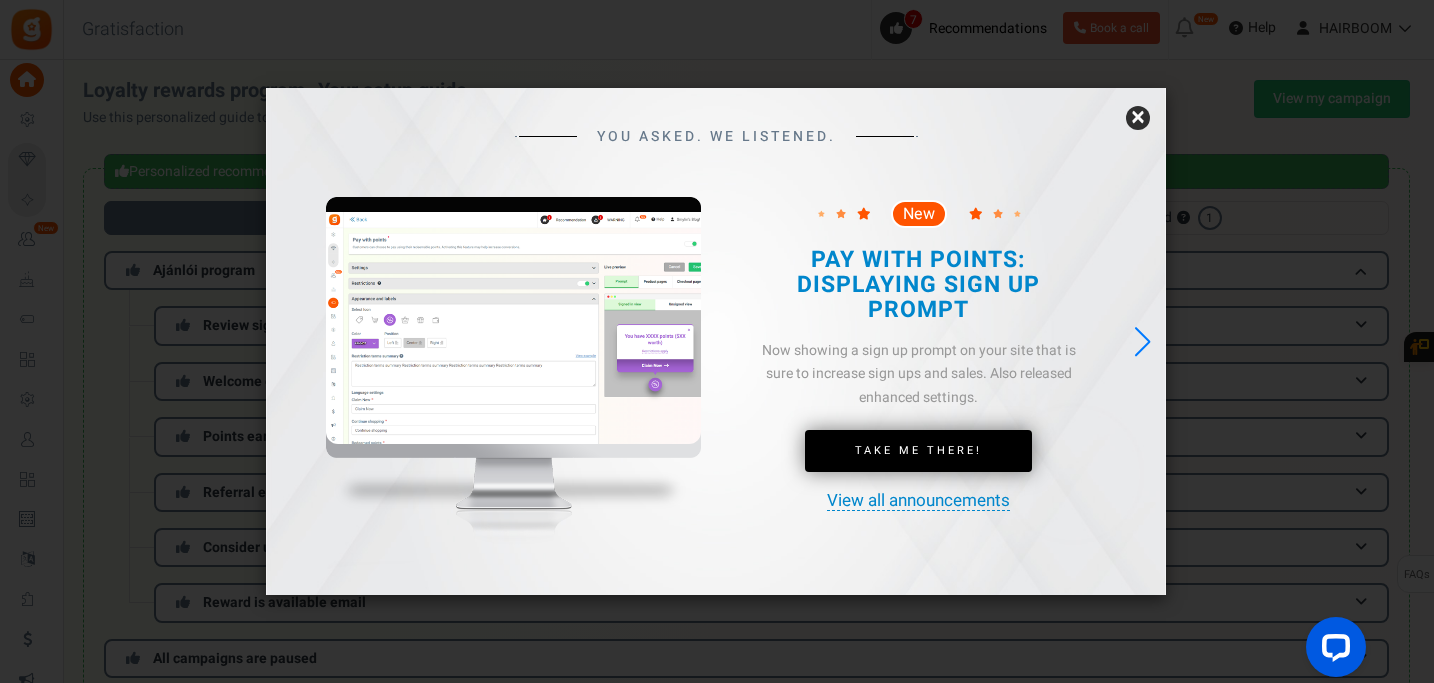 click at bounding box center [1142, 342] 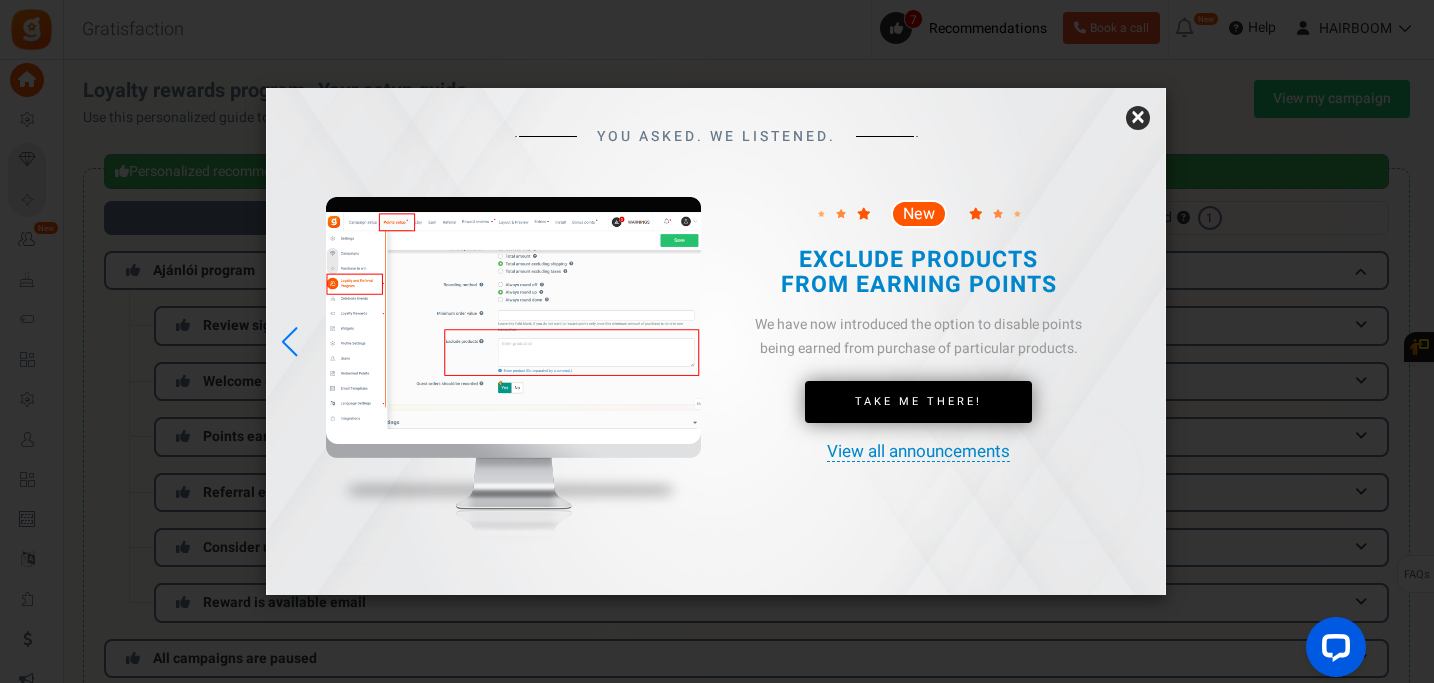 click on "×" at bounding box center (1138, 118) 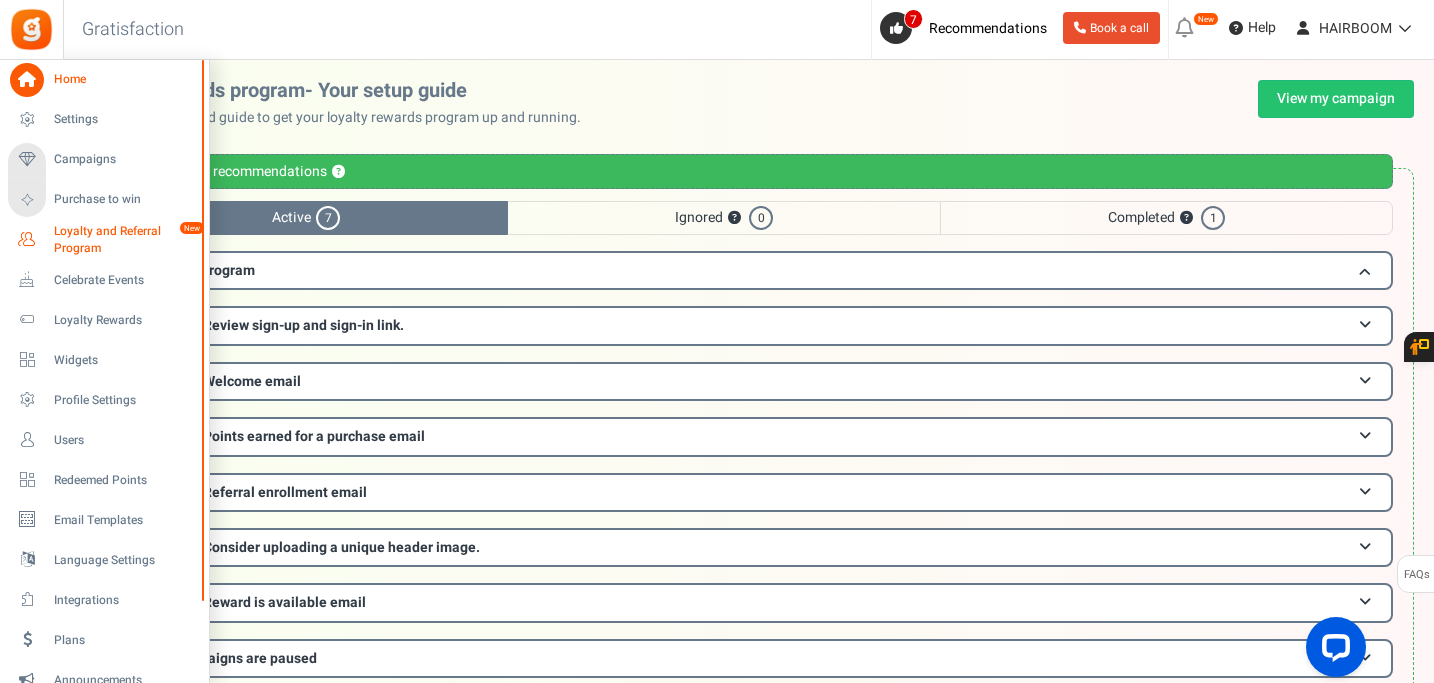click on "Loyalty and Referral Program" at bounding box center (127, 240) 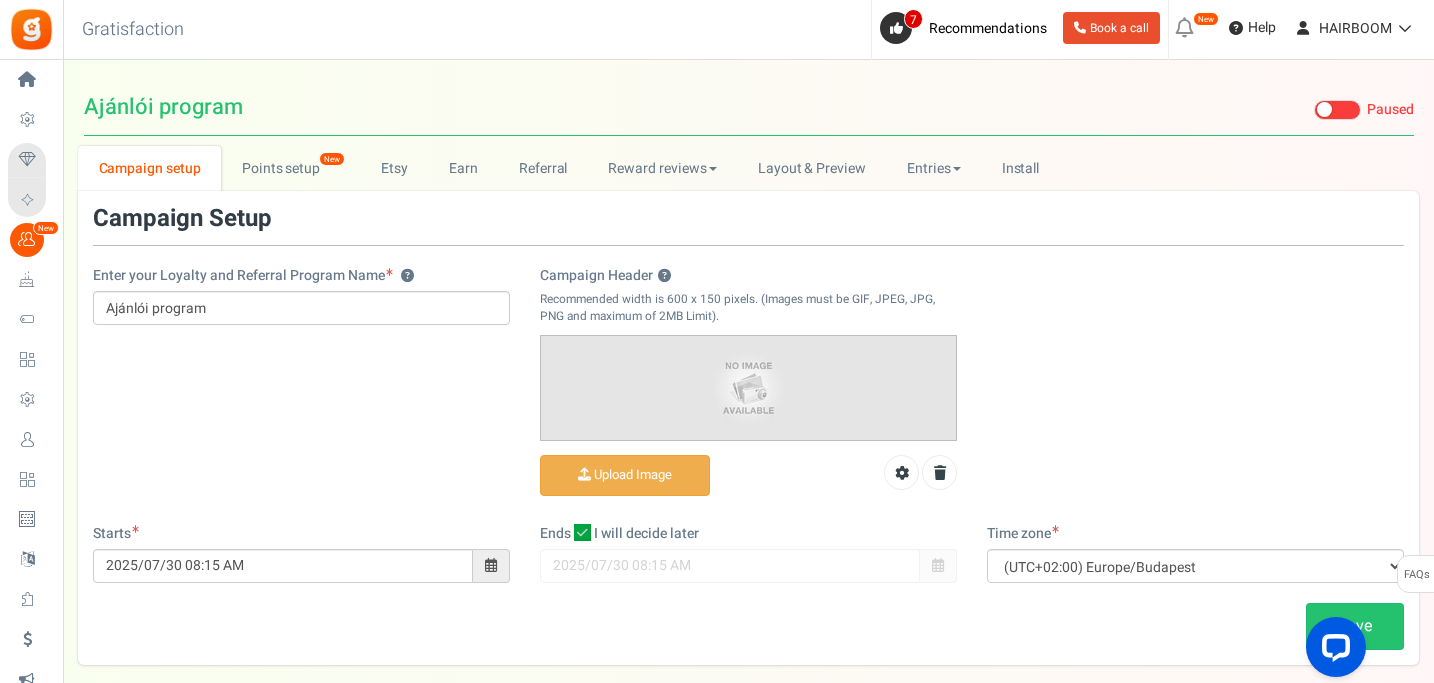 scroll, scrollTop: 0, scrollLeft: 0, axis: both 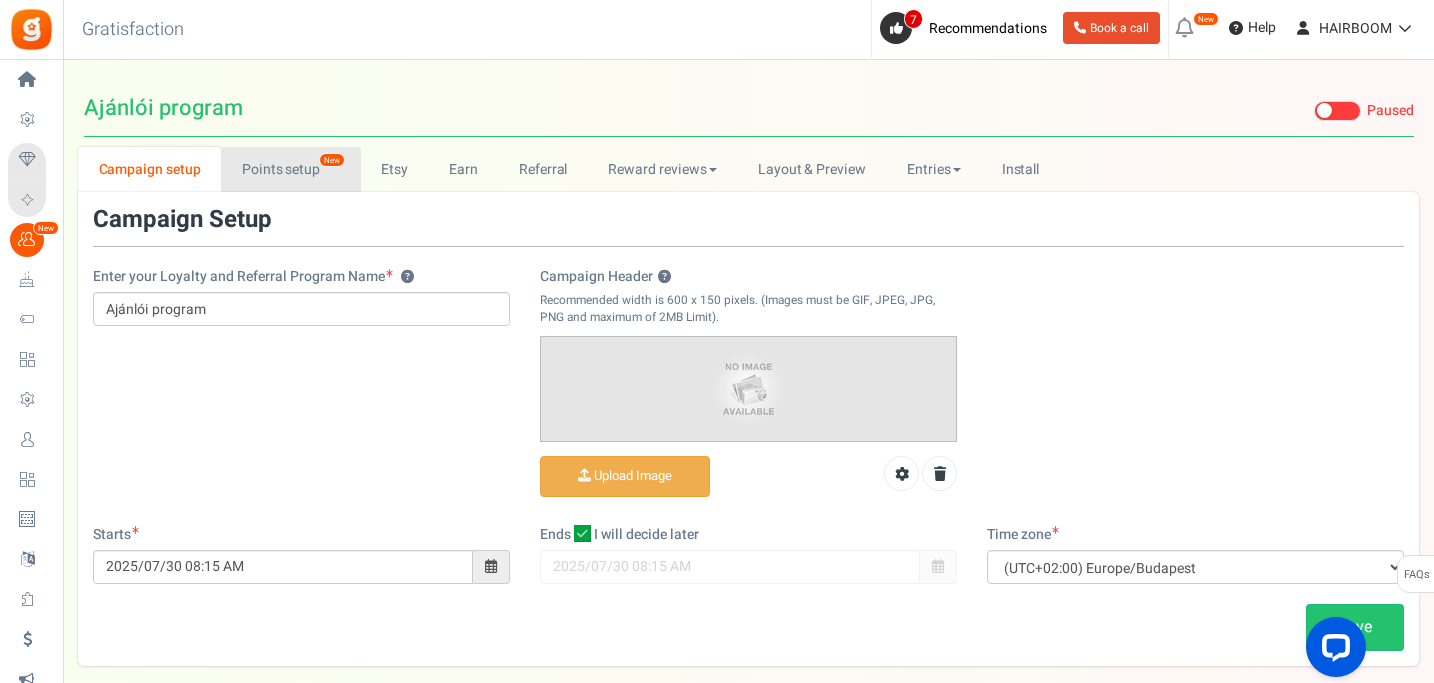 click on "Points setup
New" at bounding box center (290, 169) 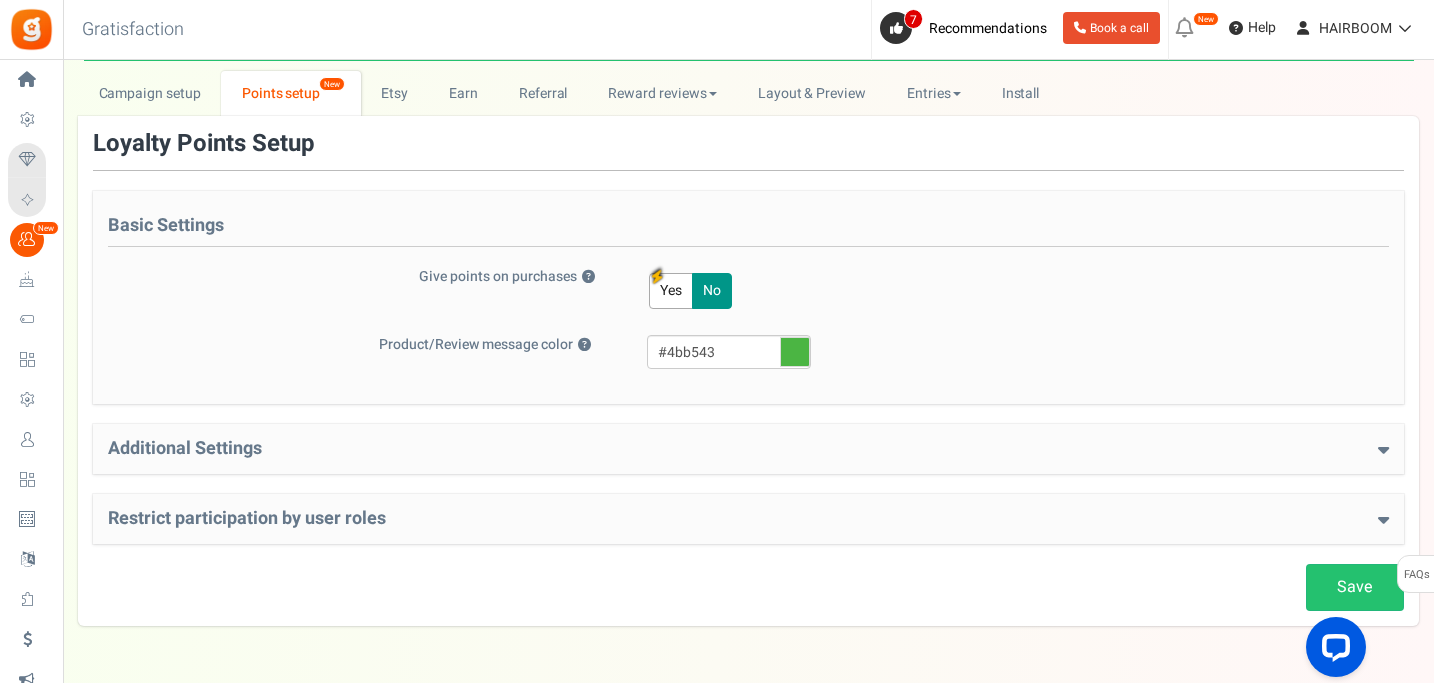 scroll, scrollTop: 0, scrollLeft: 0, axis: both 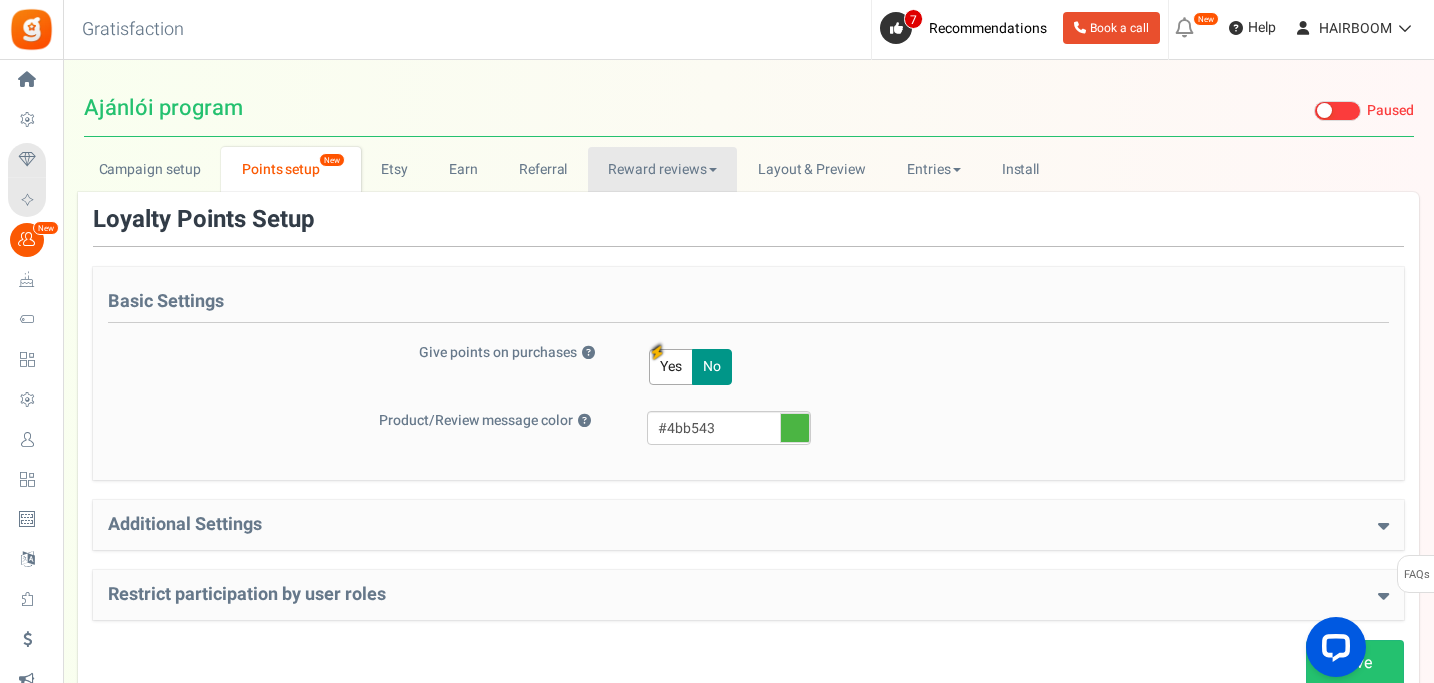 click on "Reward reviews" at bounding box center [662, 169] 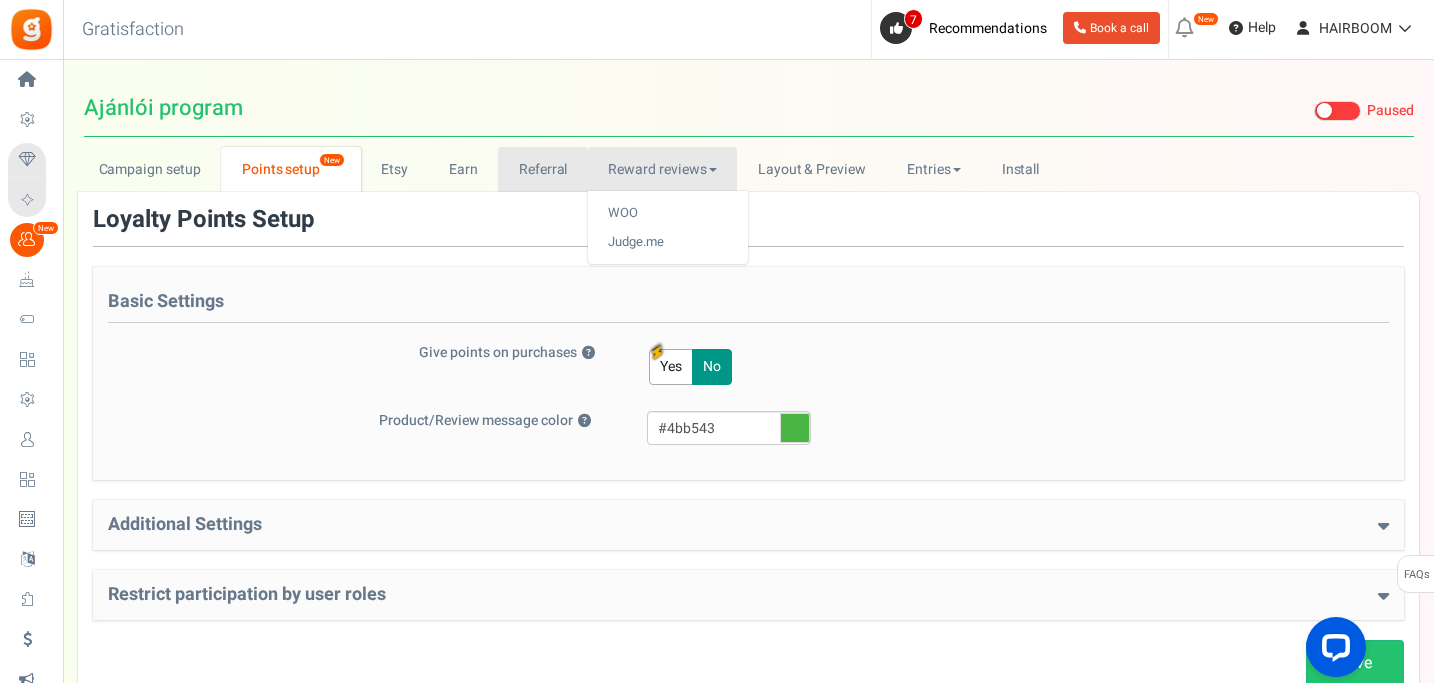 click on "Referral" at bounding box center [543, 169] 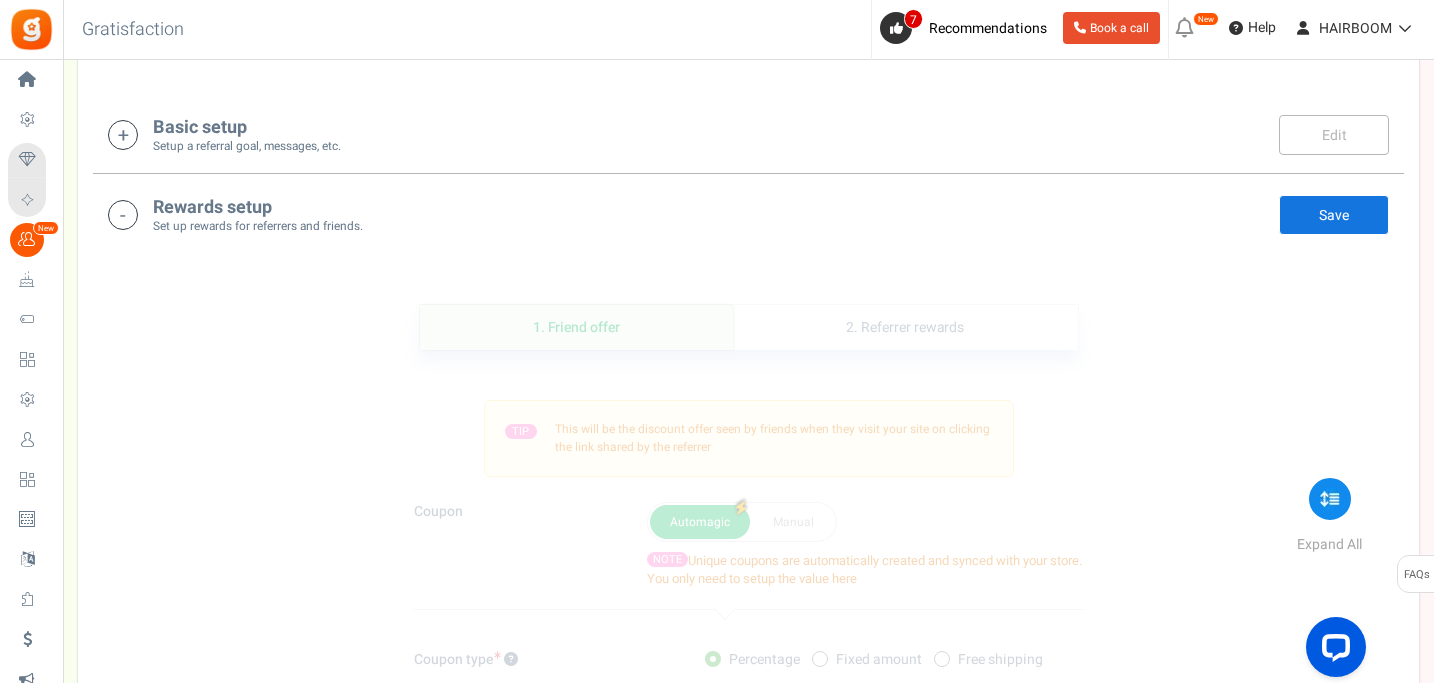 scroll, scrollTop: 0, scrollLeft: 0, axis: both 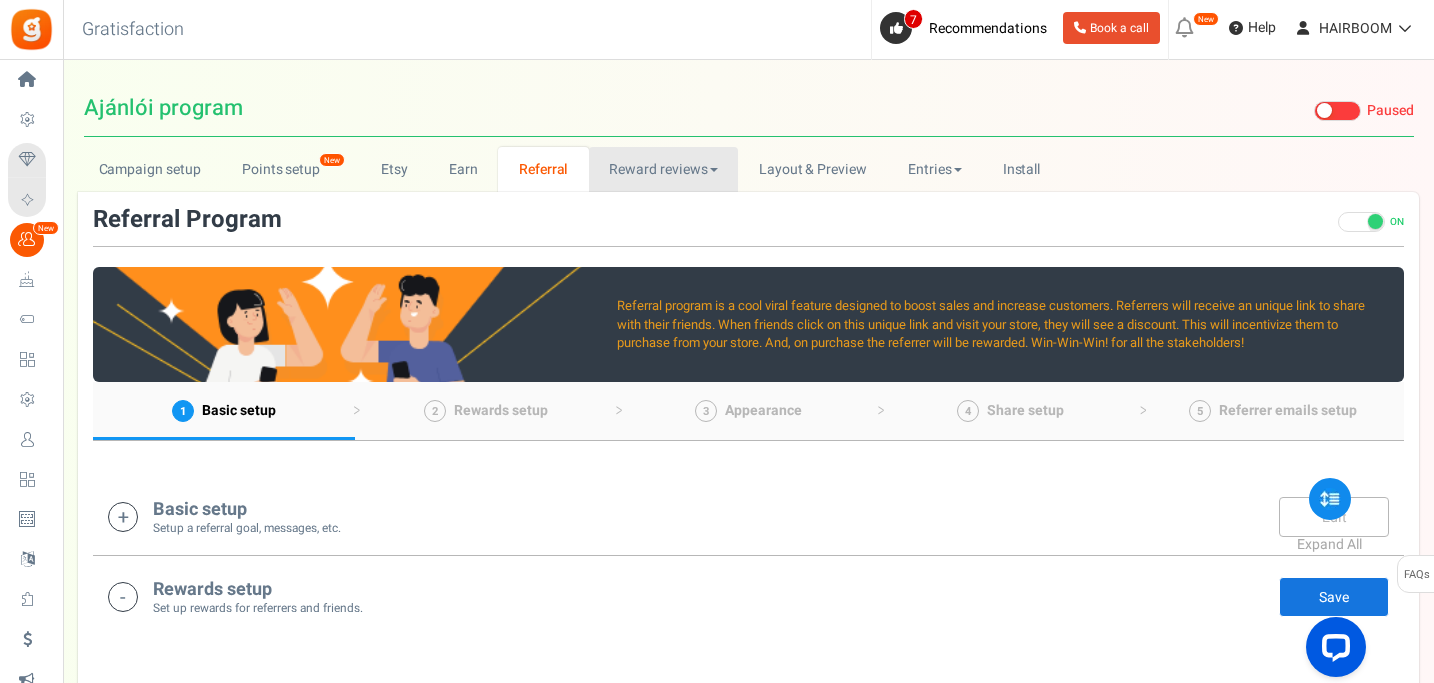 click on "Reward reviews" at bounding box center [663, 169] 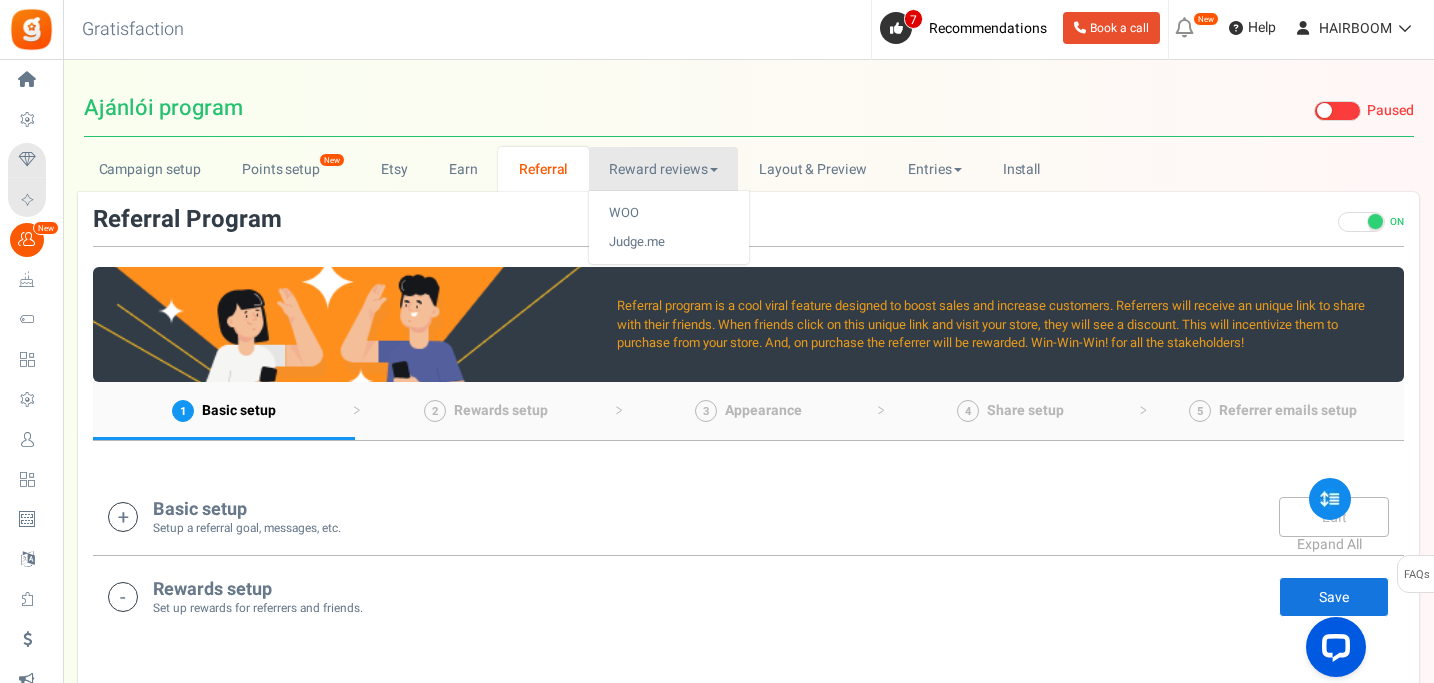 click on "Reward reviews" at bounding box center (663, 169) 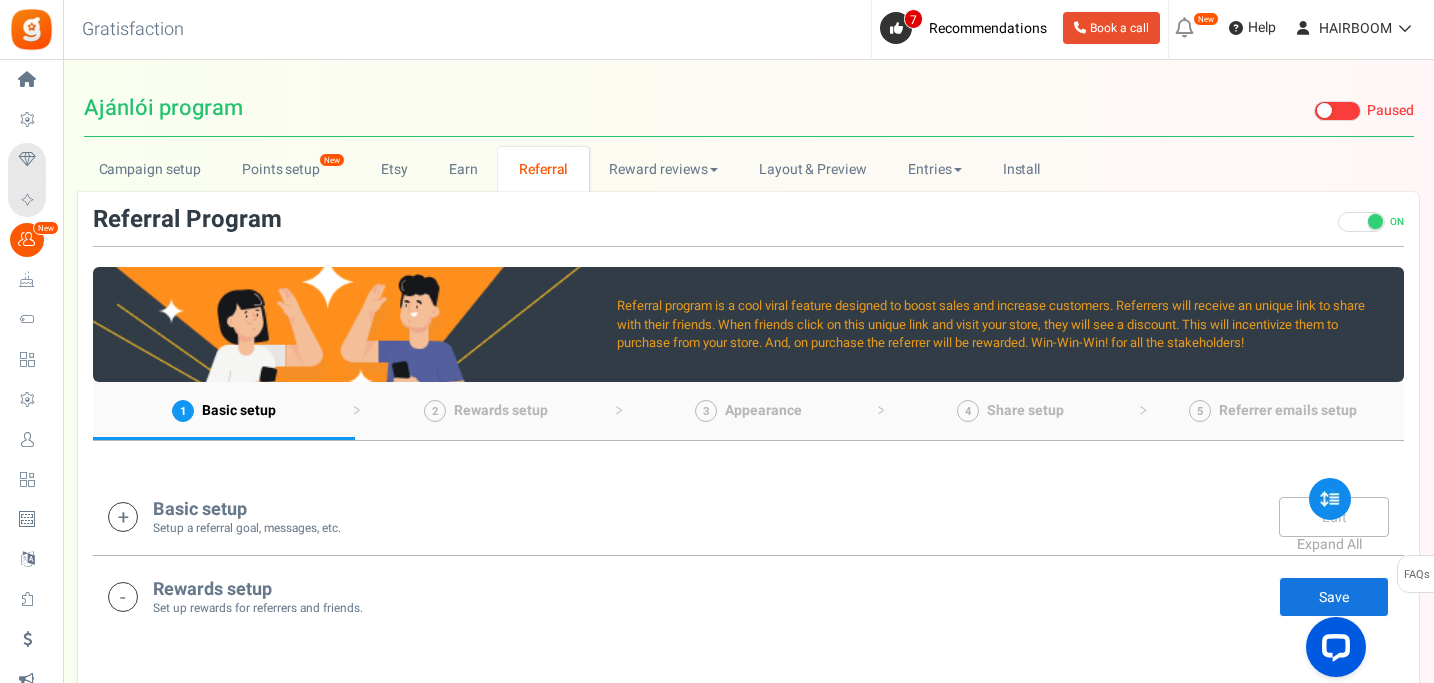 click on "Ajánlói program
Visit Your Campaign
Live
Paused" at bounding box center [749, 108] 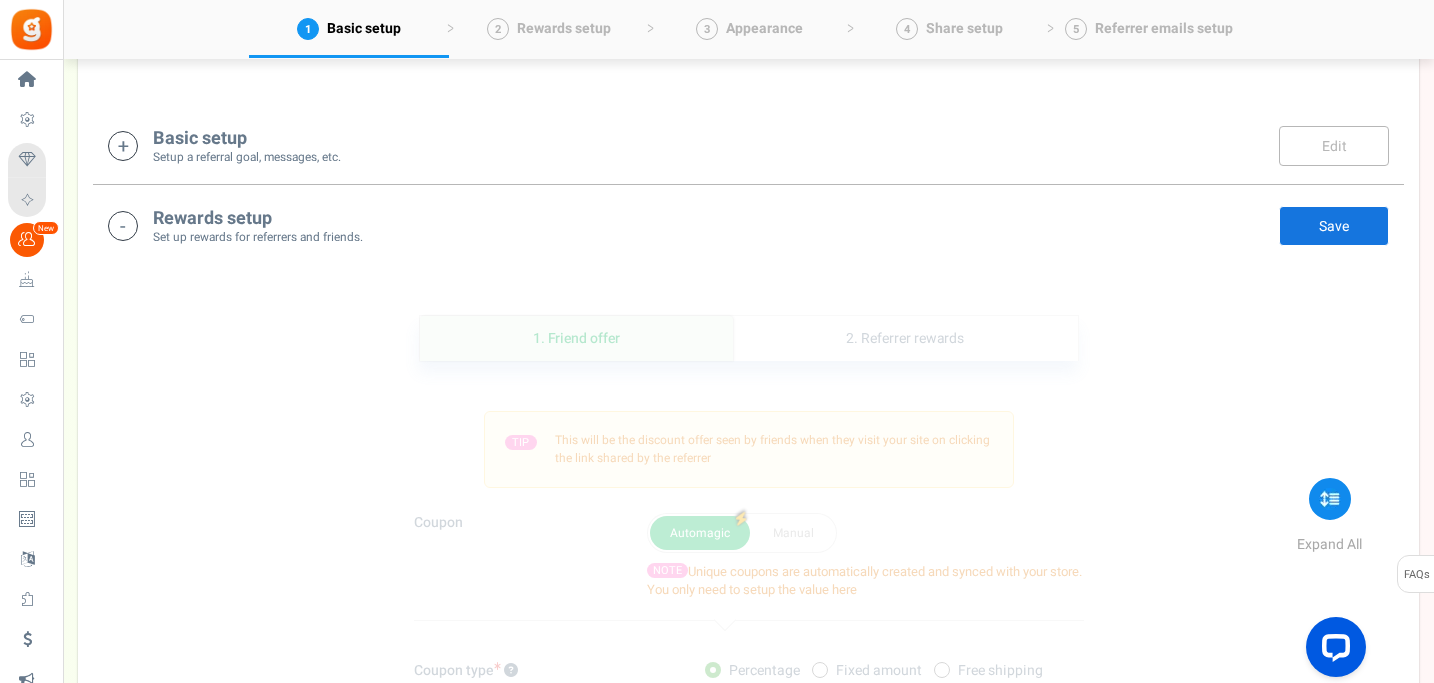 click on "Setup a referral goal, messages, etc." at bounding box center (247, 157) 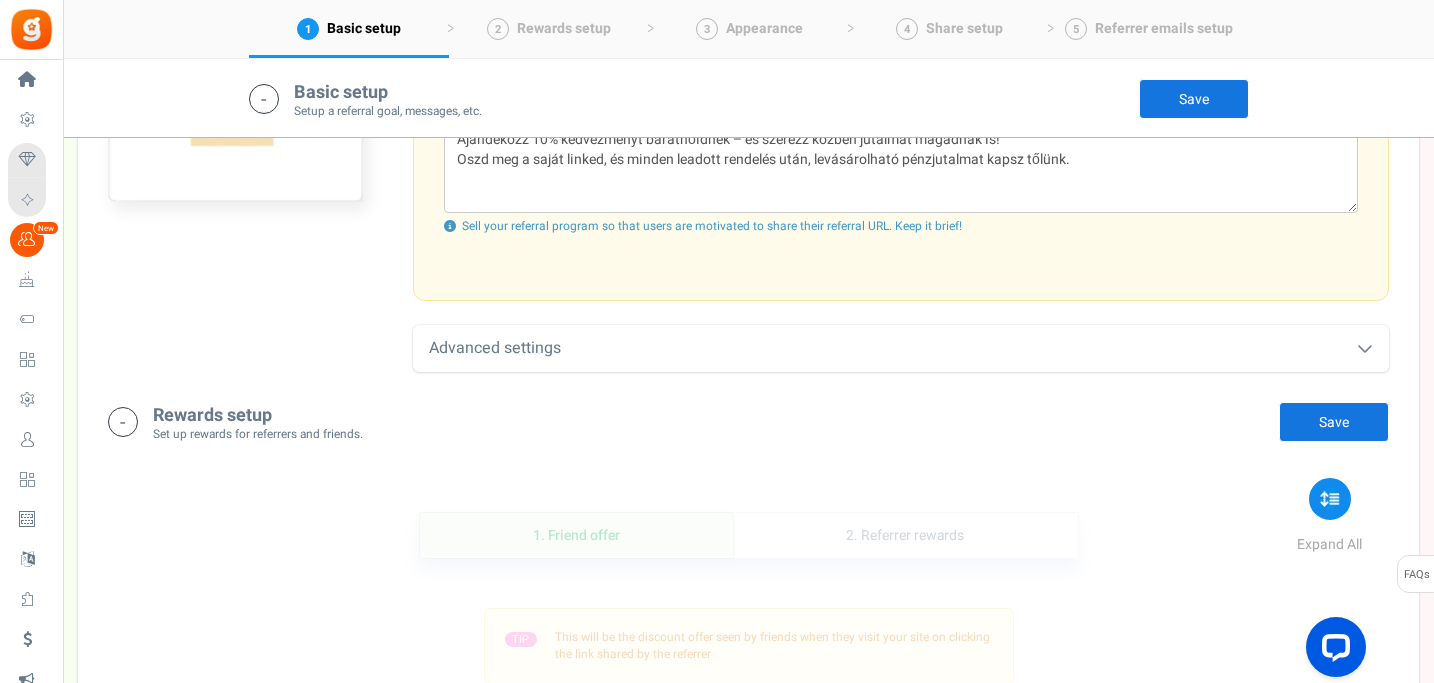 scroll, scrollTop: 927, scrollLeft: 0, axis: vertical 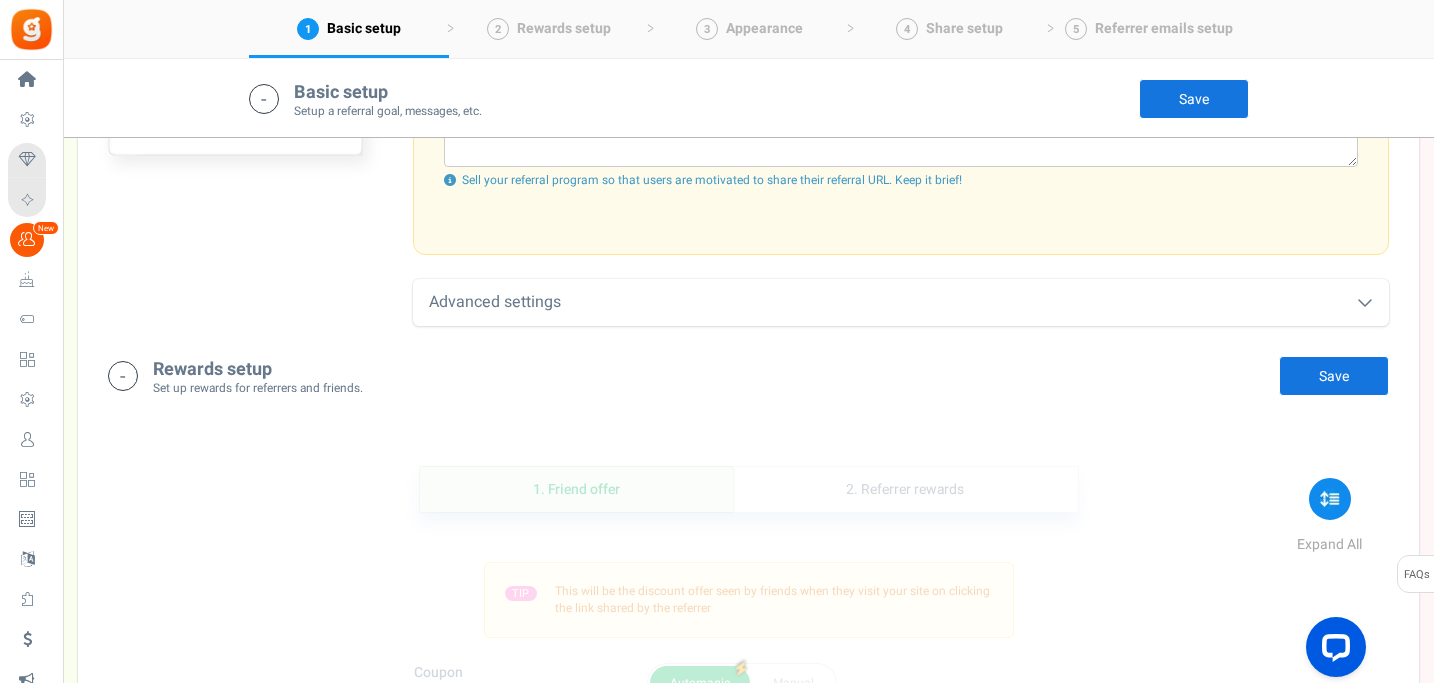 click on "Advanced settings" at bounding box center (901, 302) 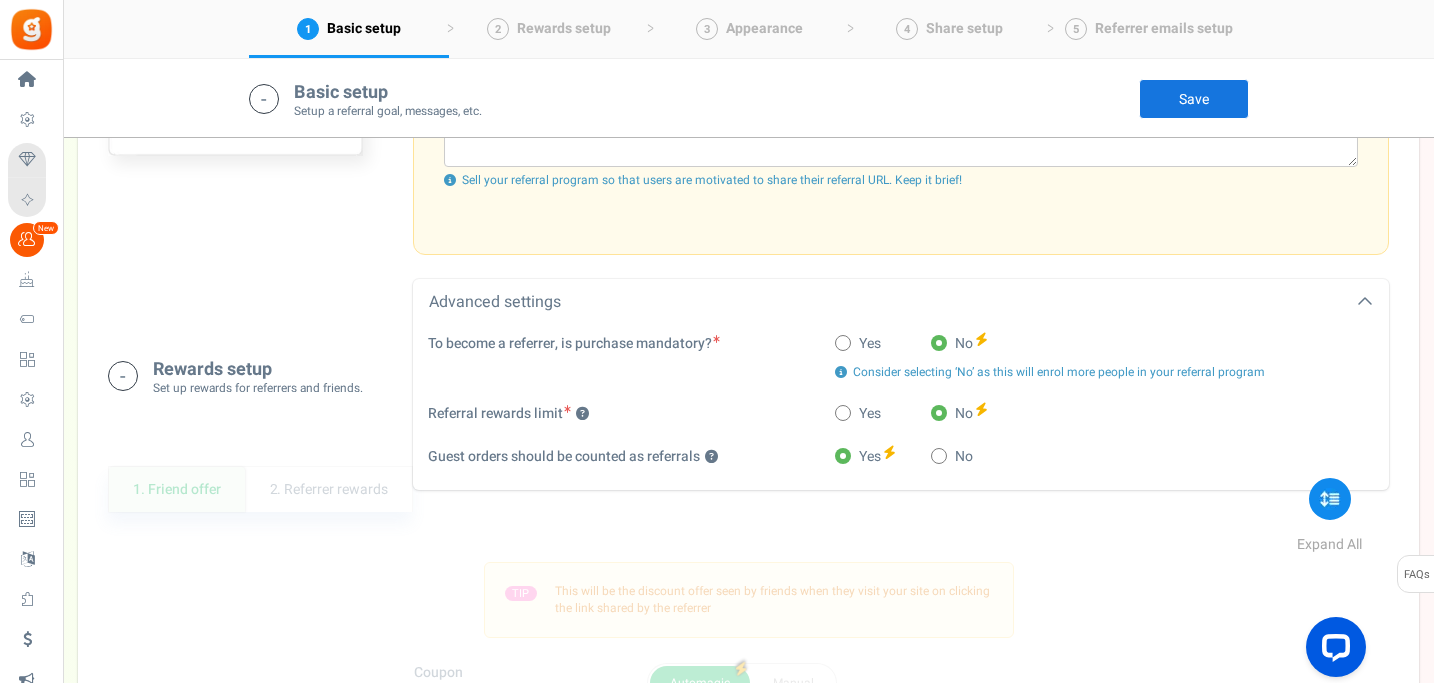 click on "Advanced settings" at bounding box center (901, 302) 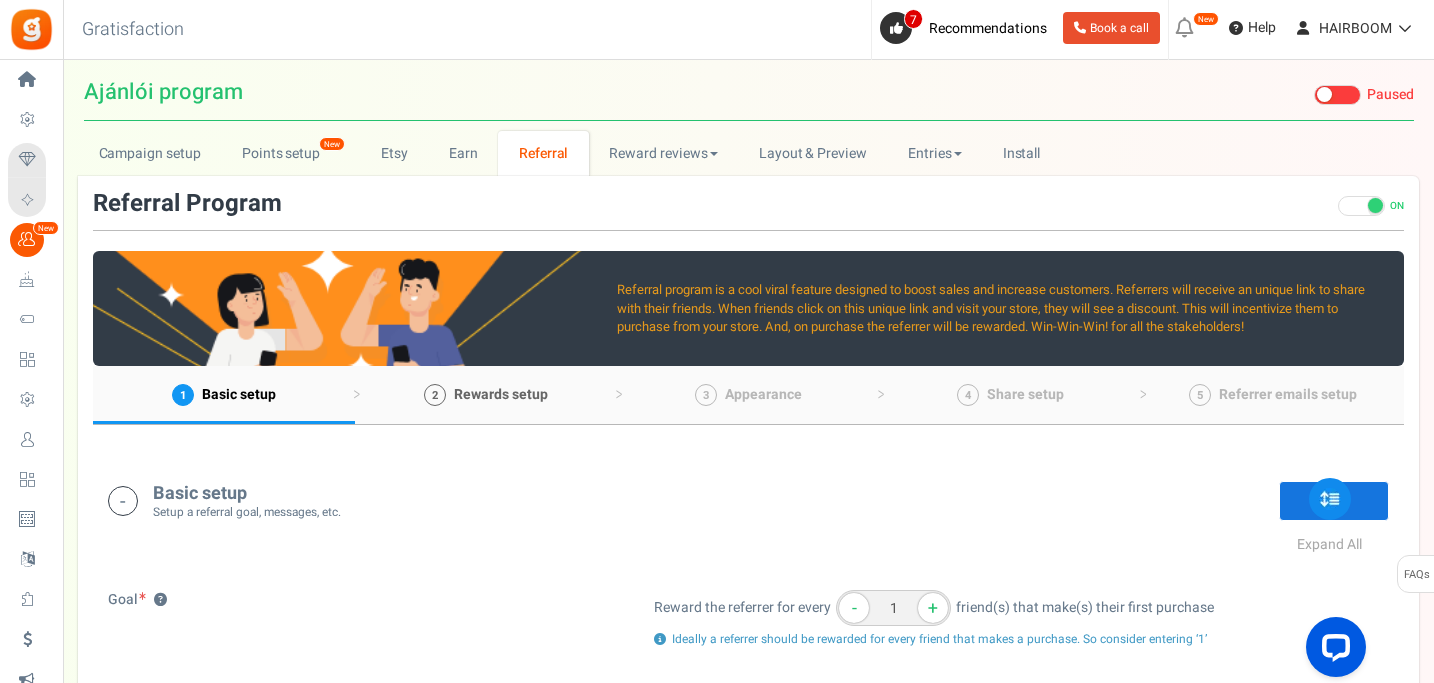 scroll, scrollTop: 0, scrollLeft: 0, axis: both 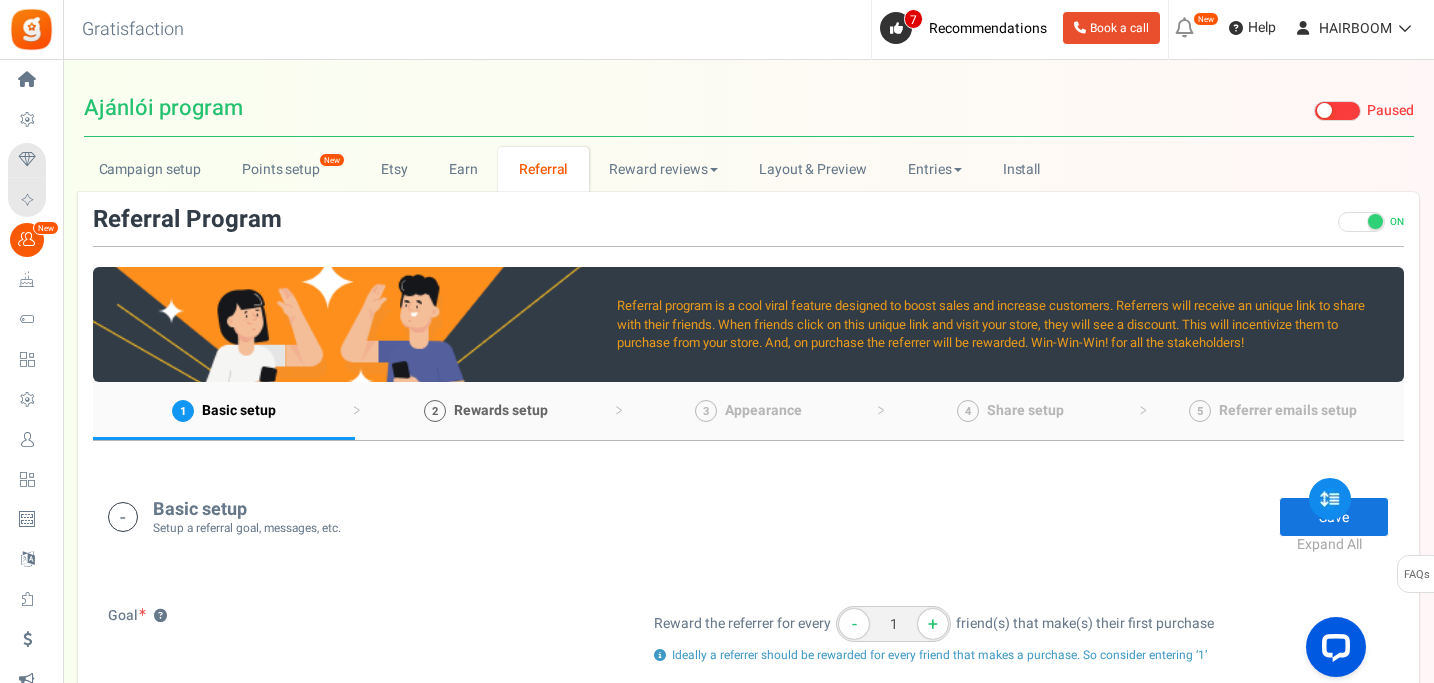 click on "2   Rewards setup" at bounding box center (486, 411) 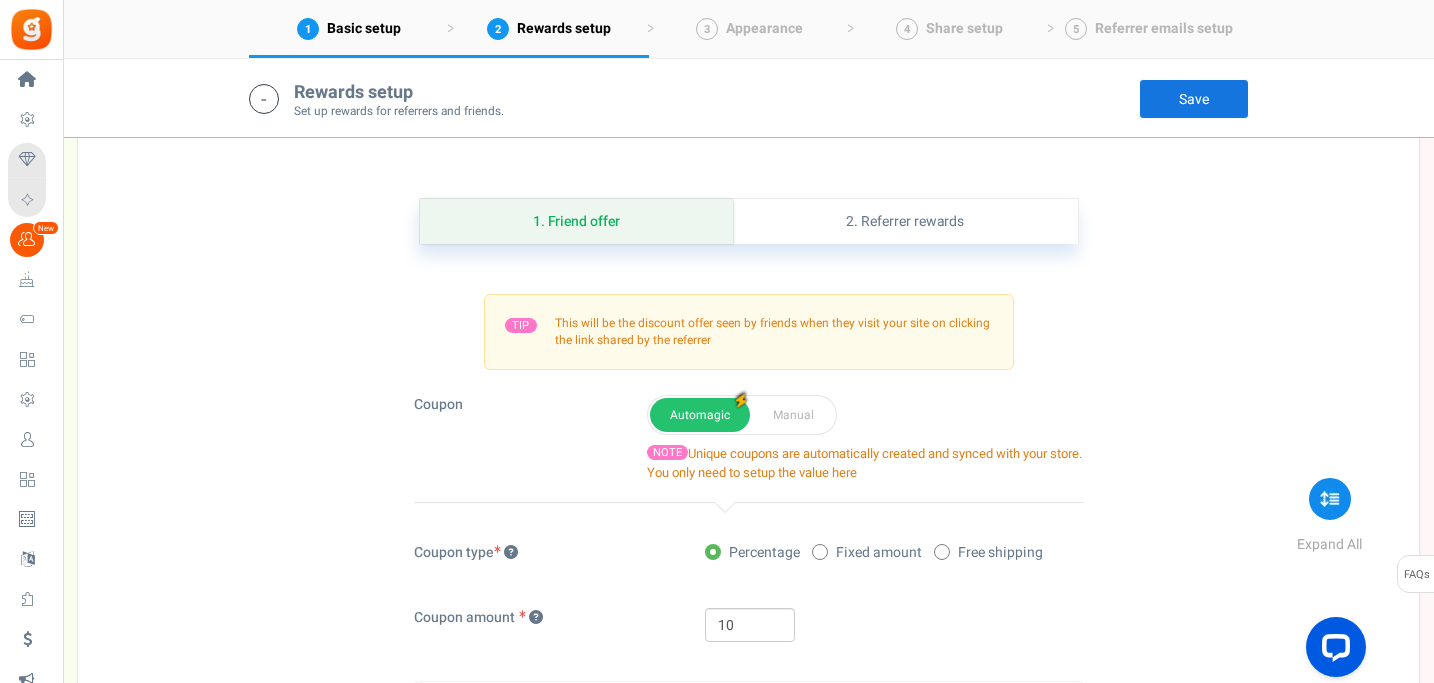 scroll, scrollTop: 1205, scrollLeft: 0, axis: vertical 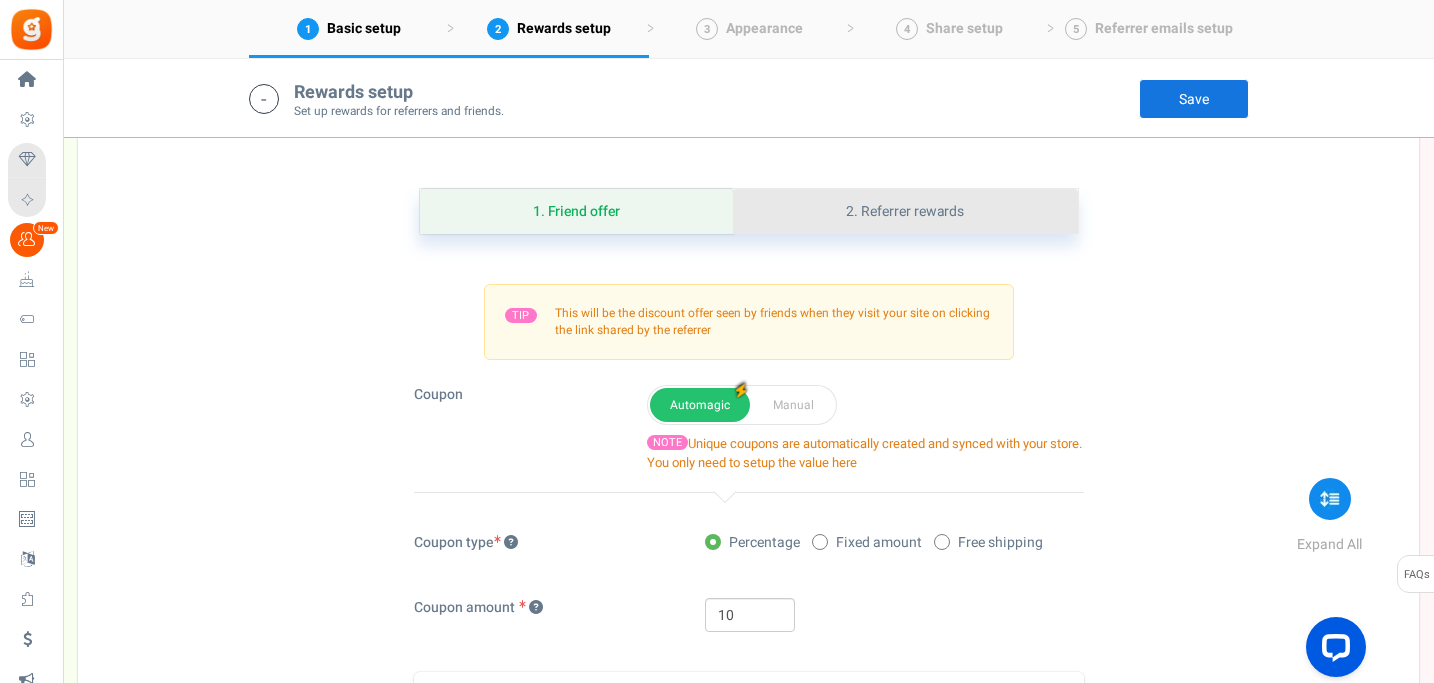 click on "2. Referrer rewards" at bounding box center [905, 211] 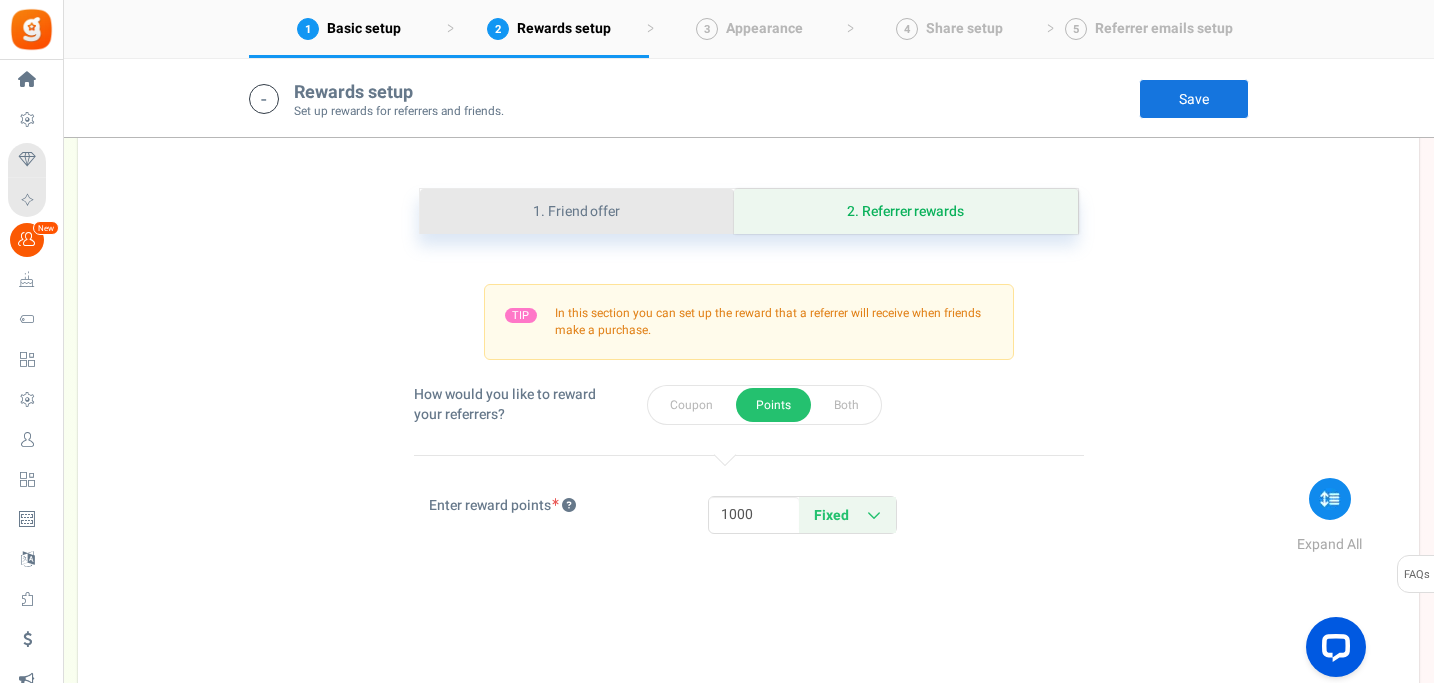 click on "1. Friend offer" at bounding box center [577, 211] 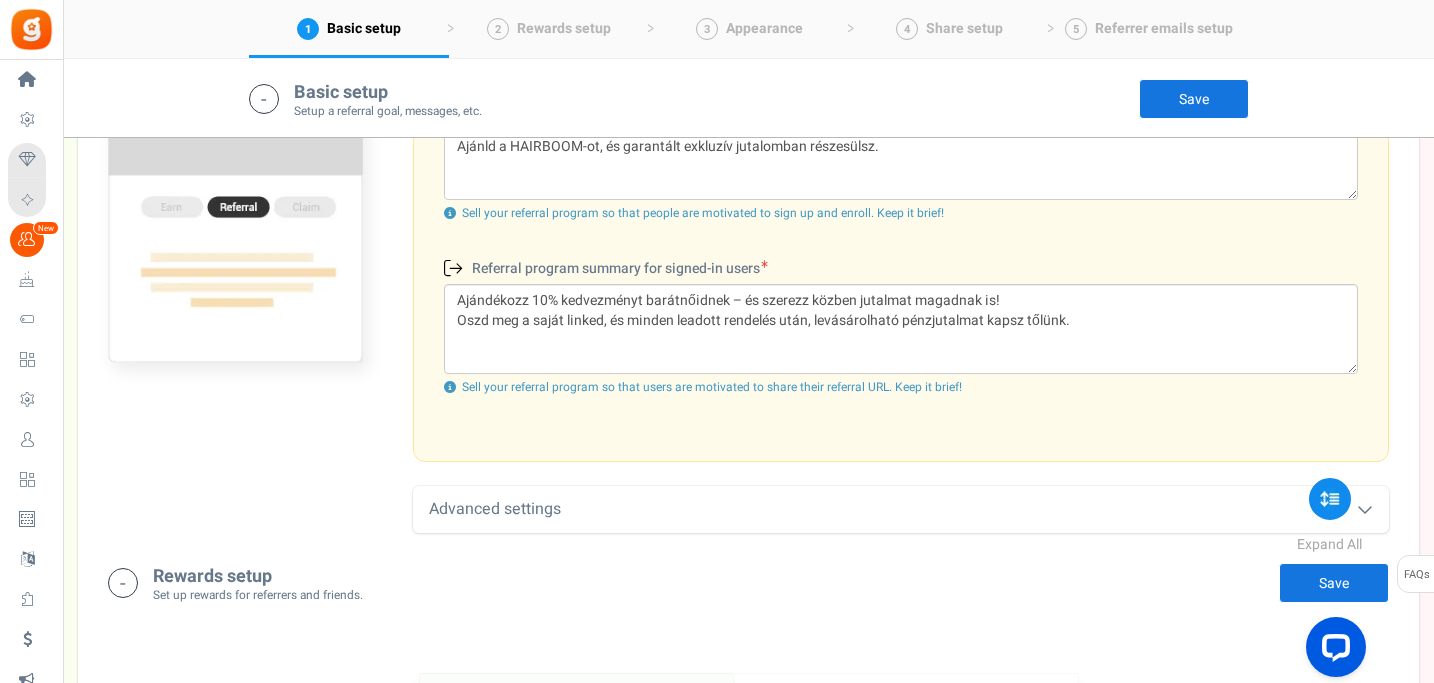 scroll, scrollTop: 349, scrollLeft: 0, axis: vertical 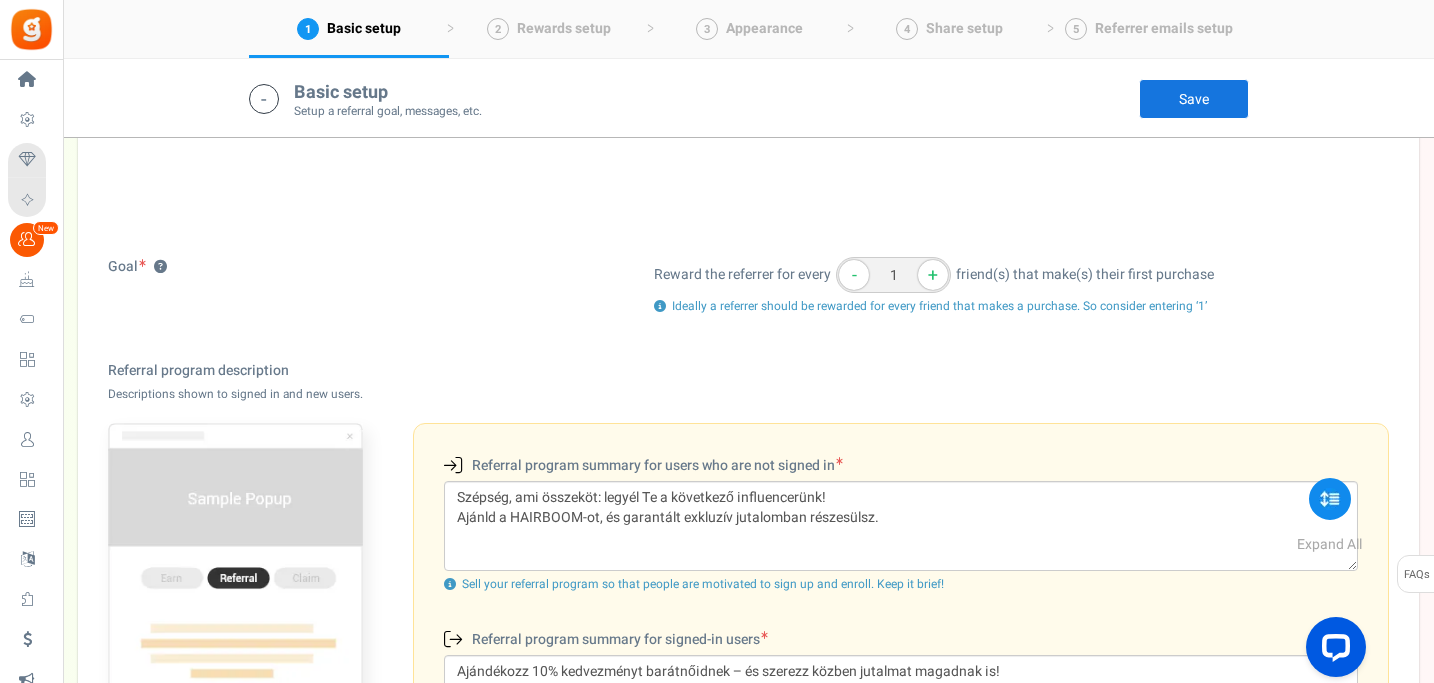 click at bounding box center [235, 579] 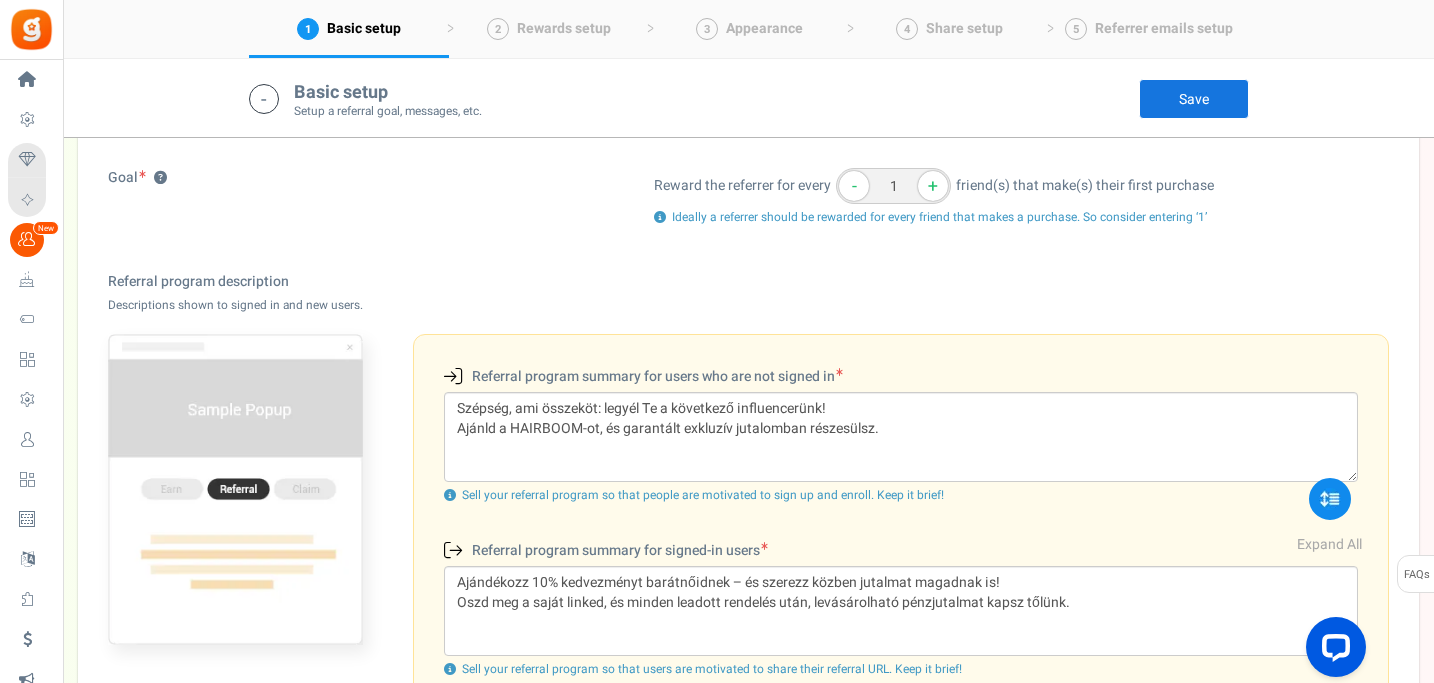 scroll, scrollTop: 450, scrollLeft: 0, axis: vertical 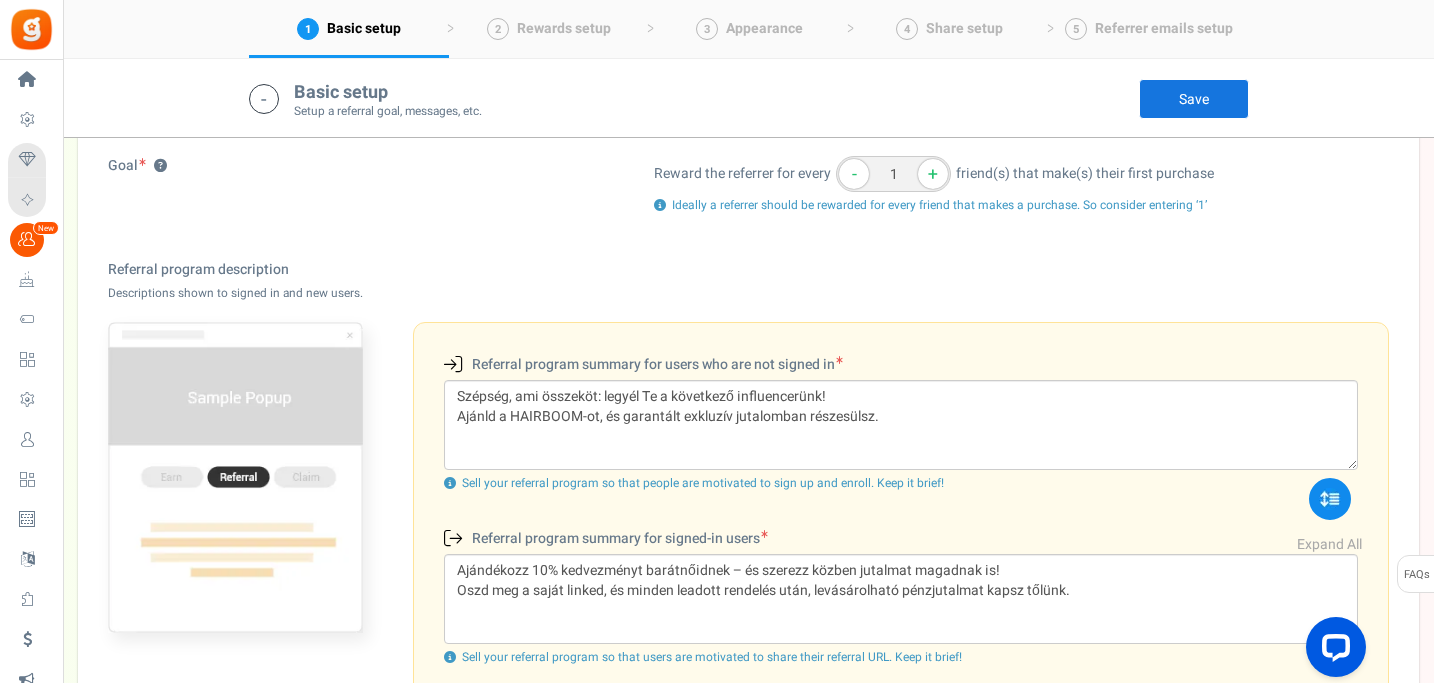 click at bounding box center (235, 478) 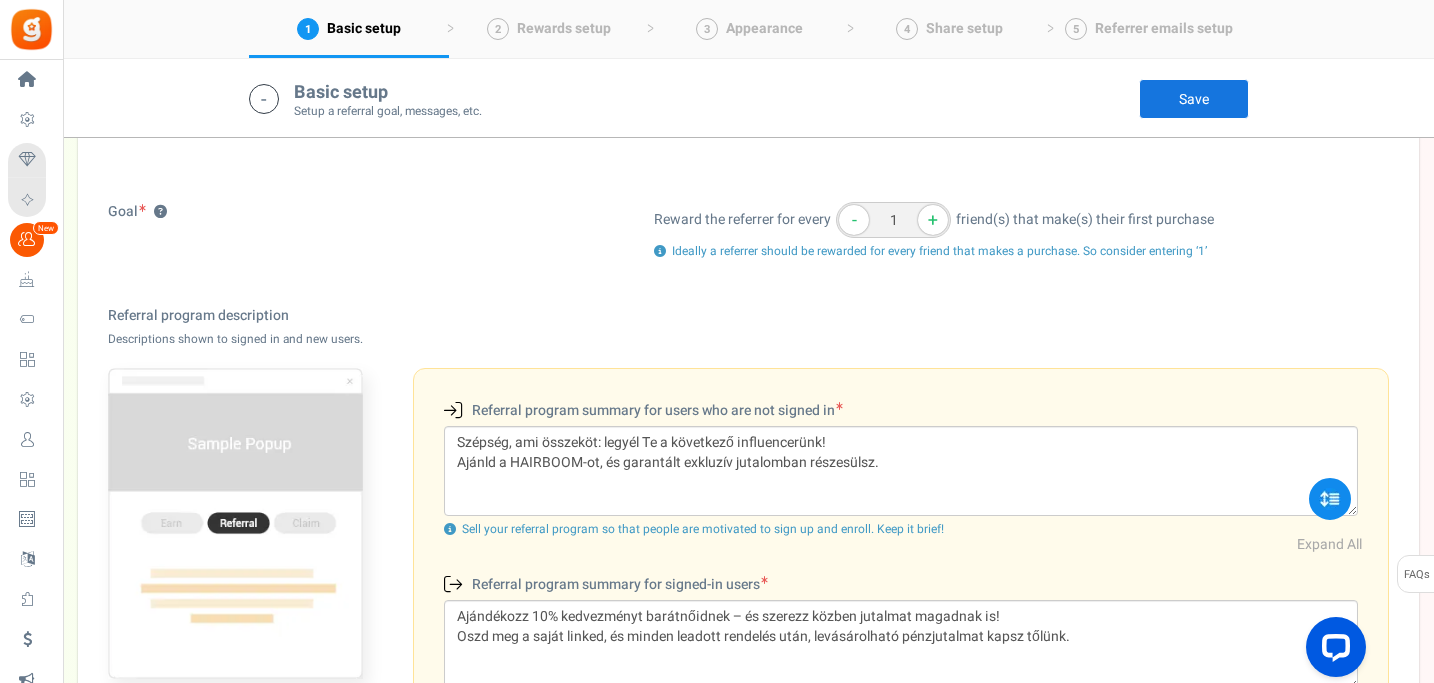 scroll, scrollTop: 437, scrollLeft: 0, axis: vertical 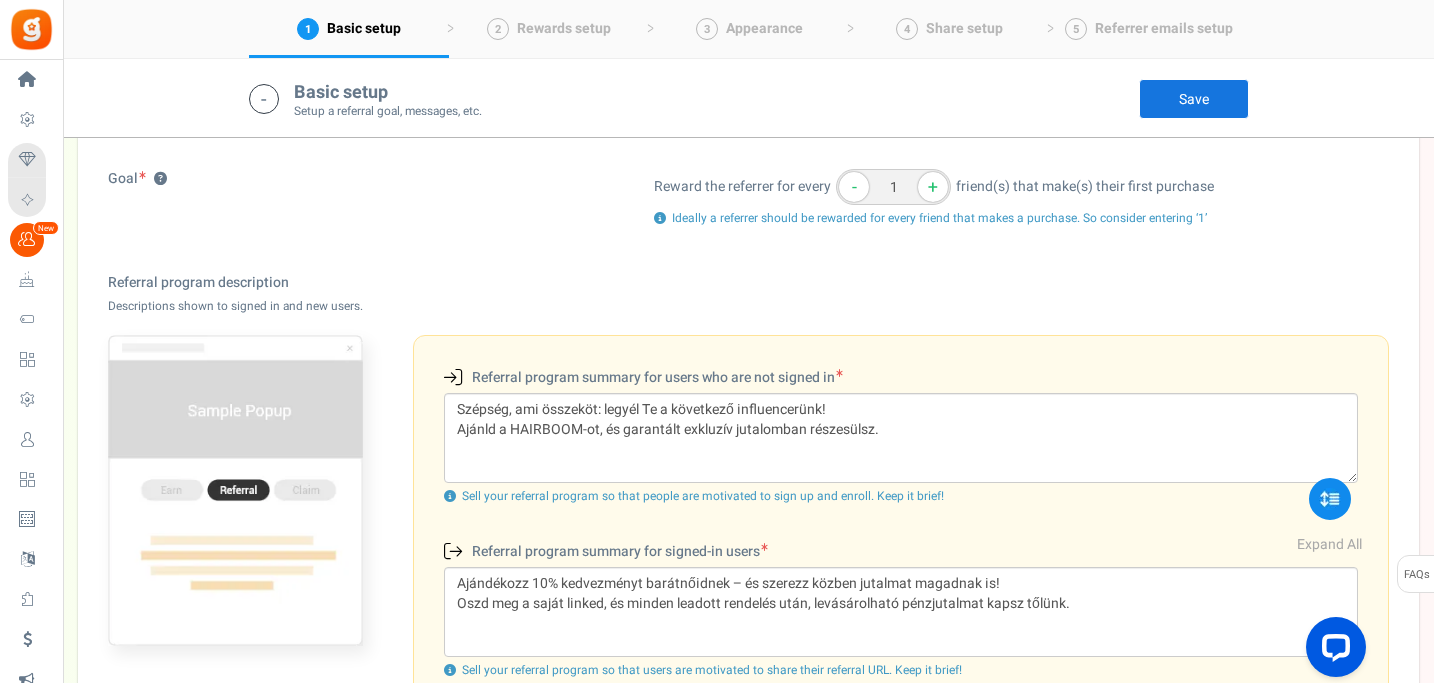 click at bounding box center (235, 491) 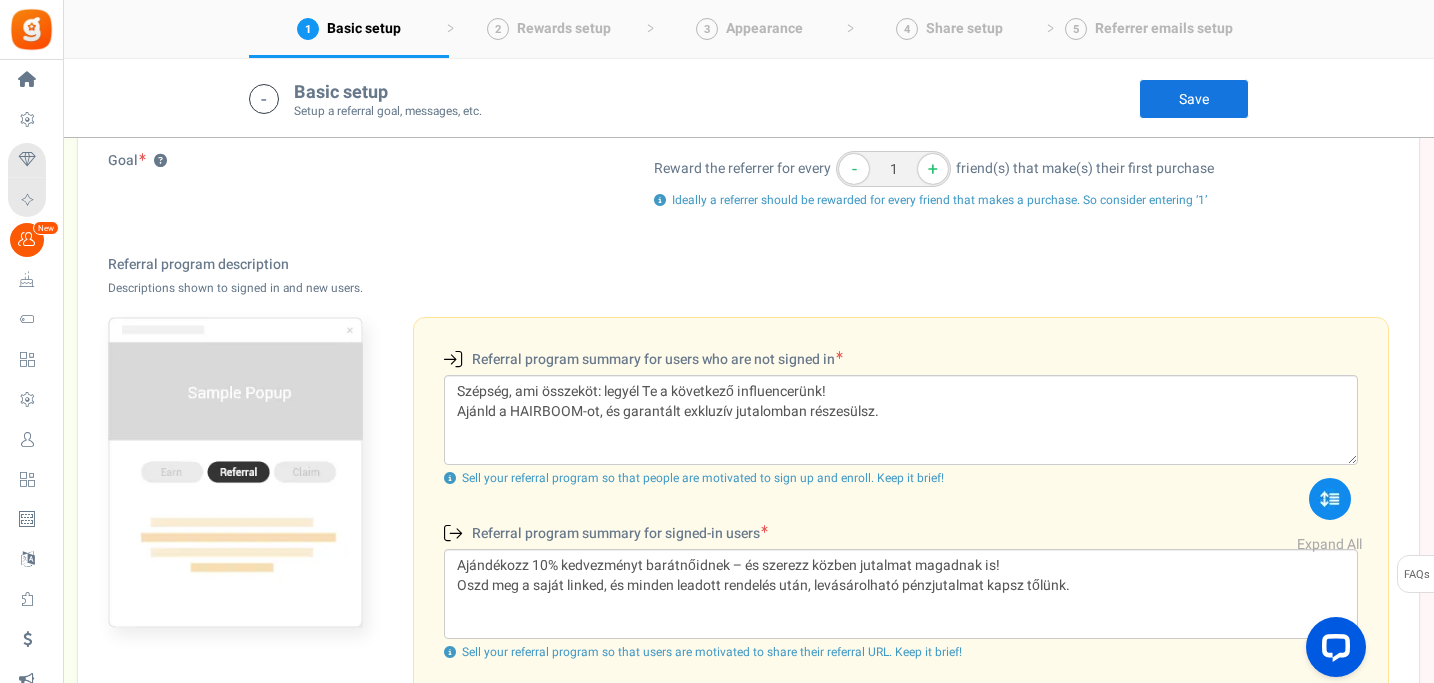 scroll, scrollTop: 558, scrollLeft: 0, axis: vertical 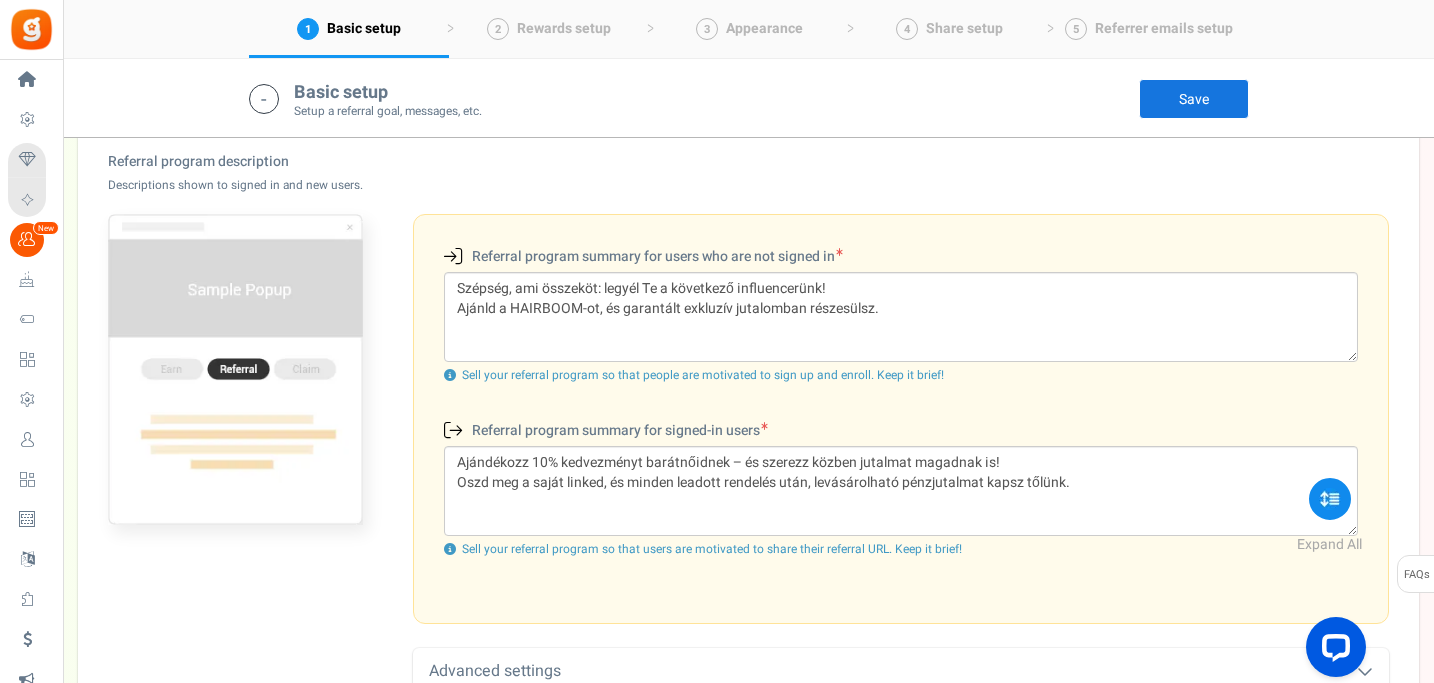 click at bounding box center [450, 375] 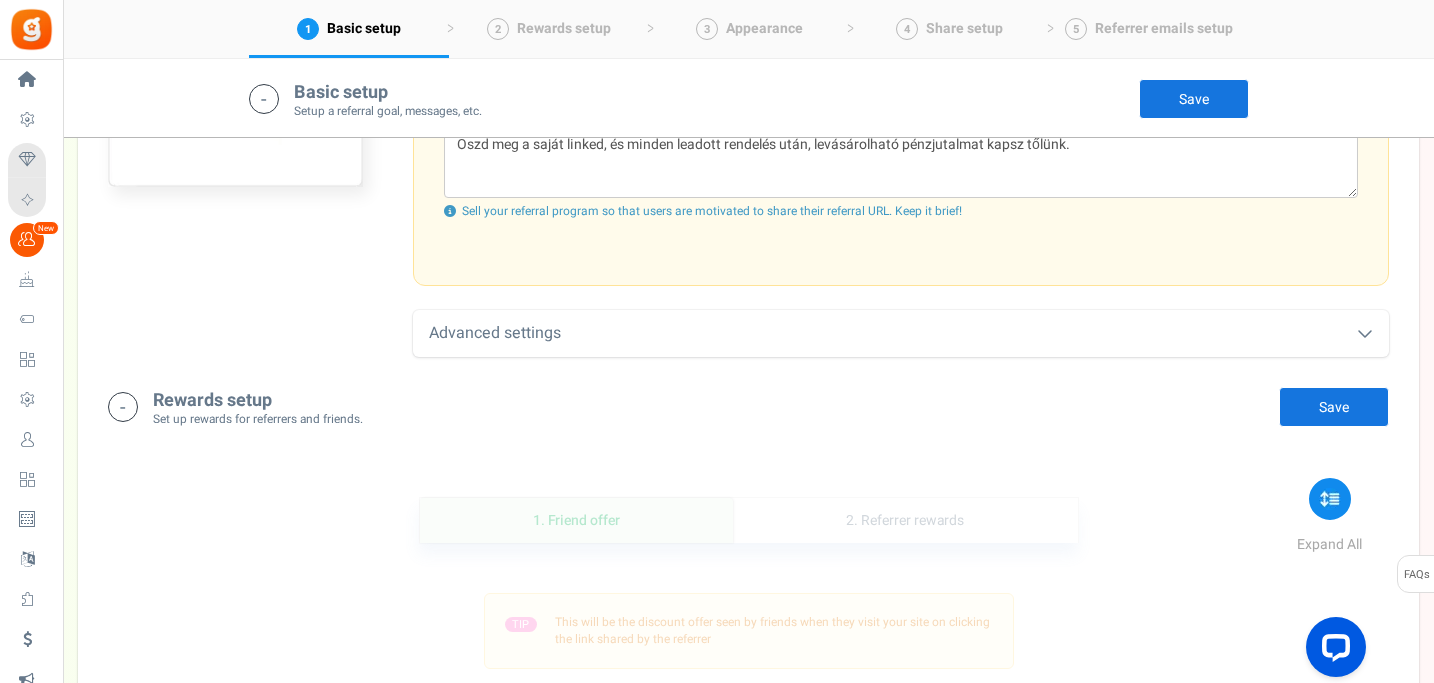 scroll, scrollTop: 901, scrollLeft: 0, axis: vertical 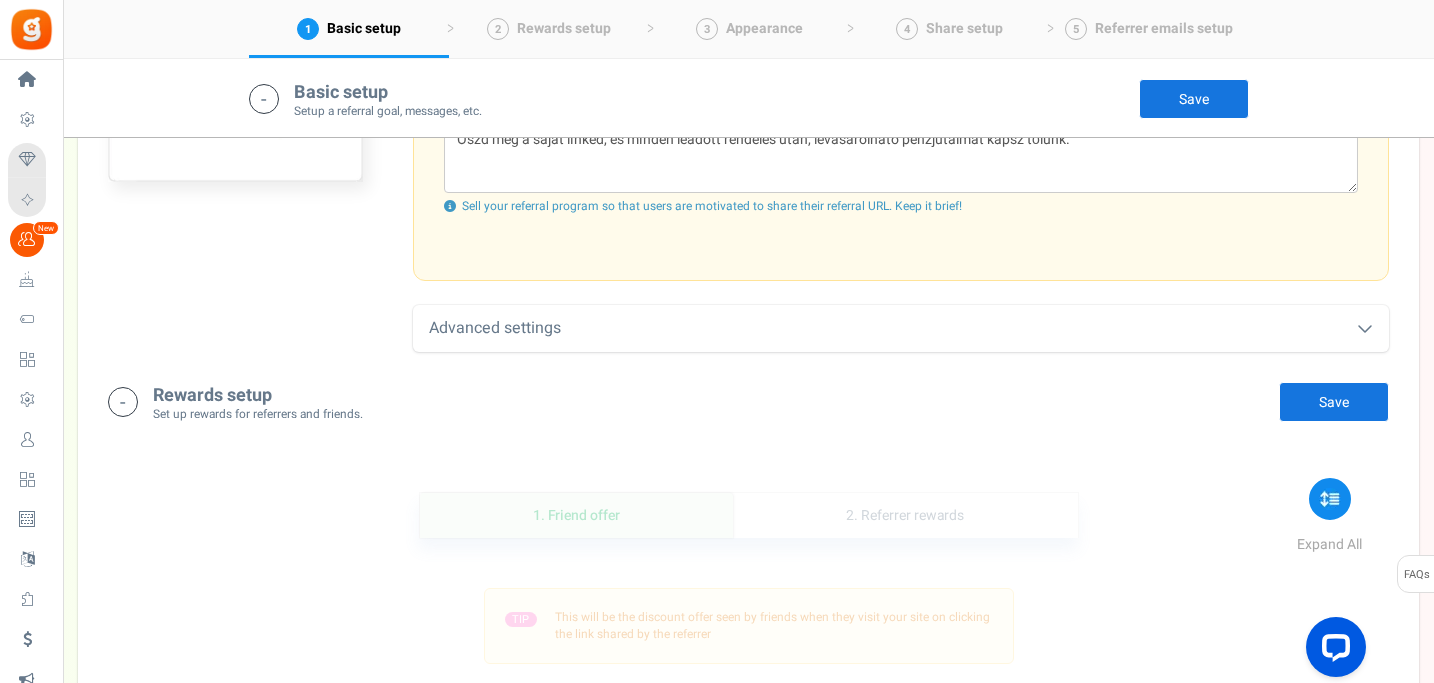 click on "Advanced settings" at bounding box center [901, 328] 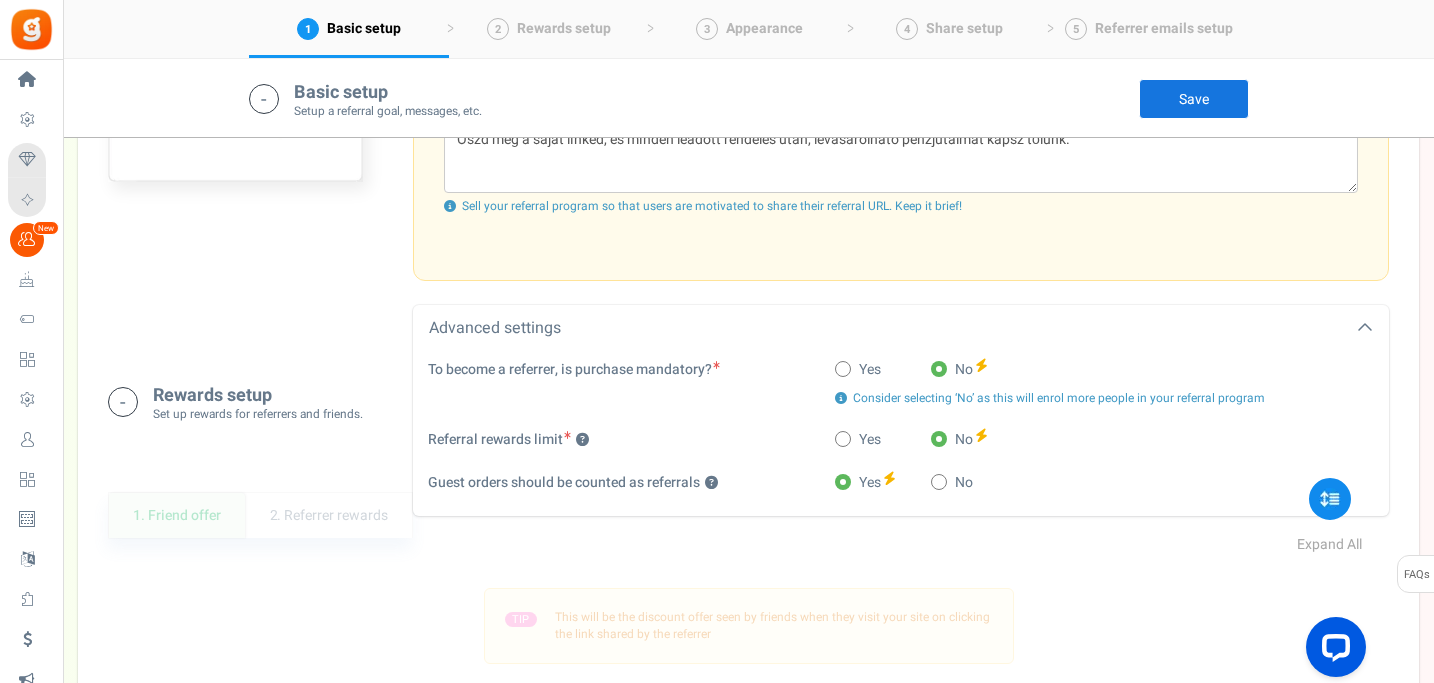 click on "Advanced settings" at bounding box center [901, 328] 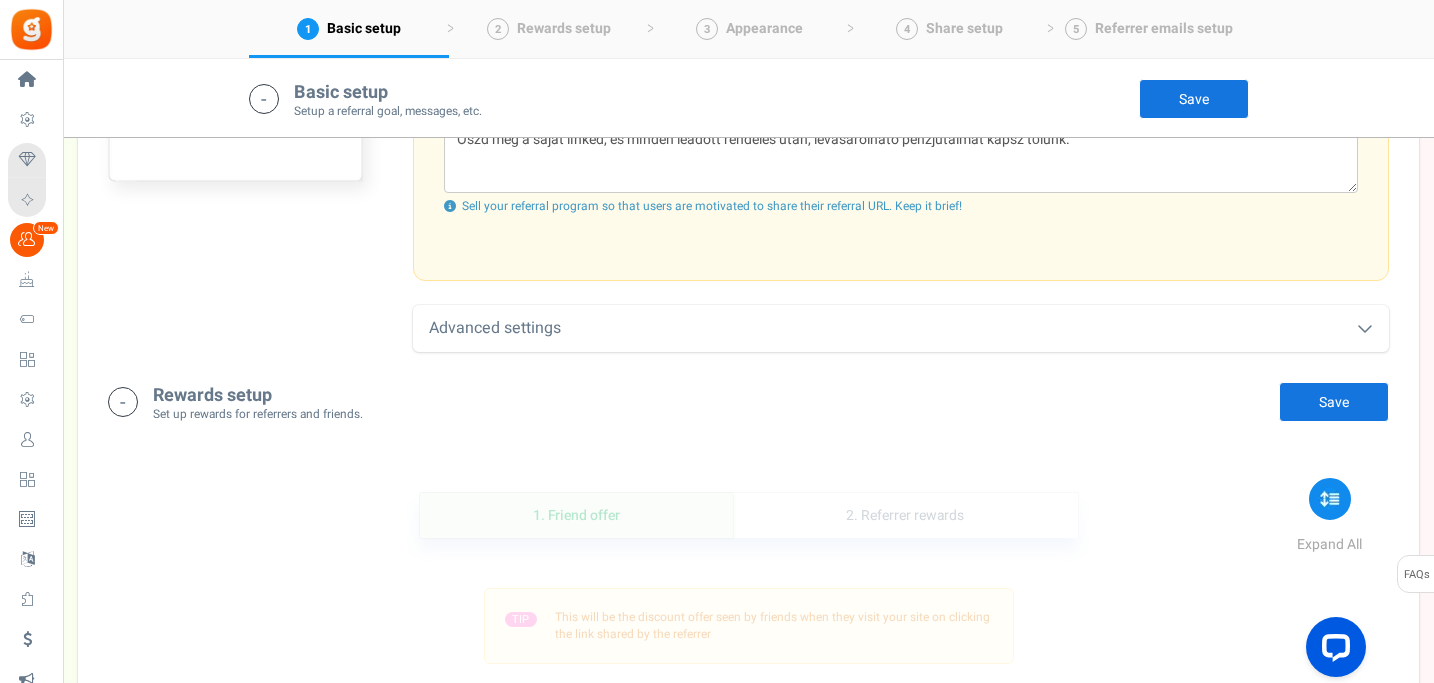 click on "Advanced settings" at bounding box center (901, 328) 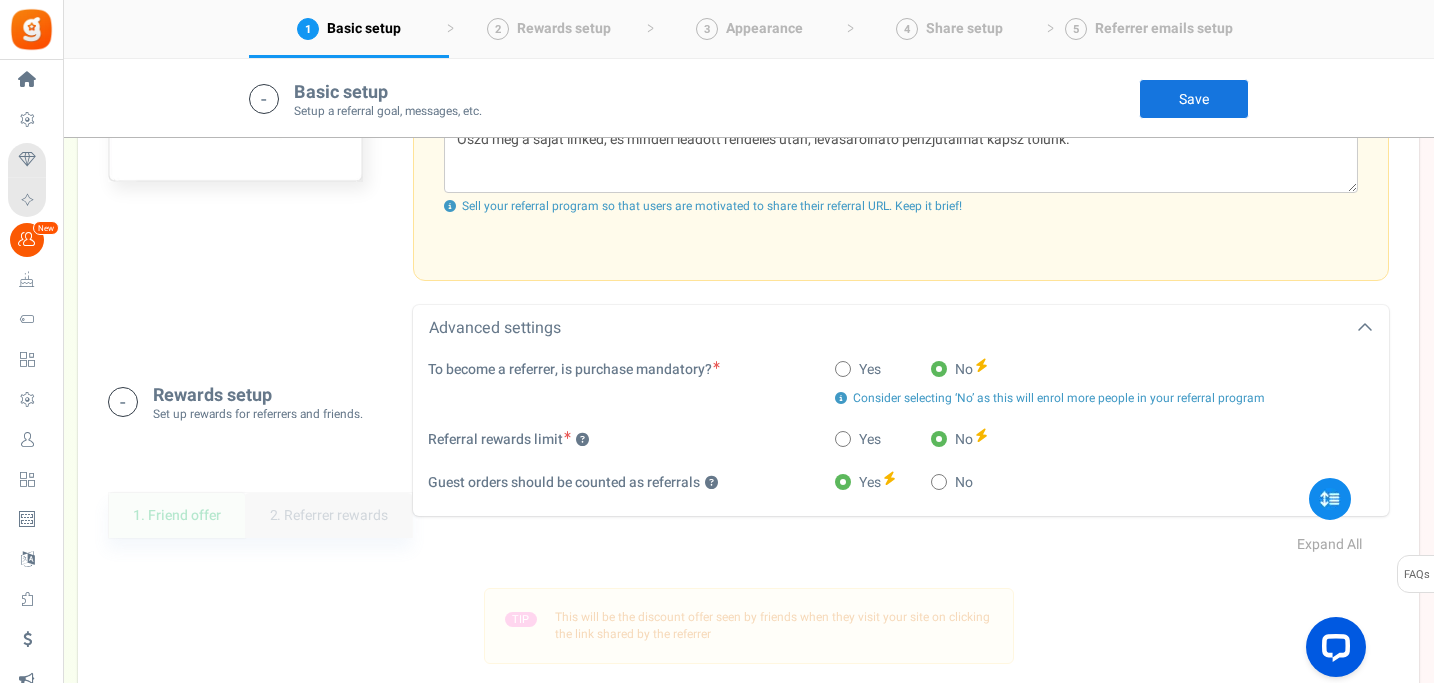 click on "2. Referrer rewards" at bounding box center [328, 515] 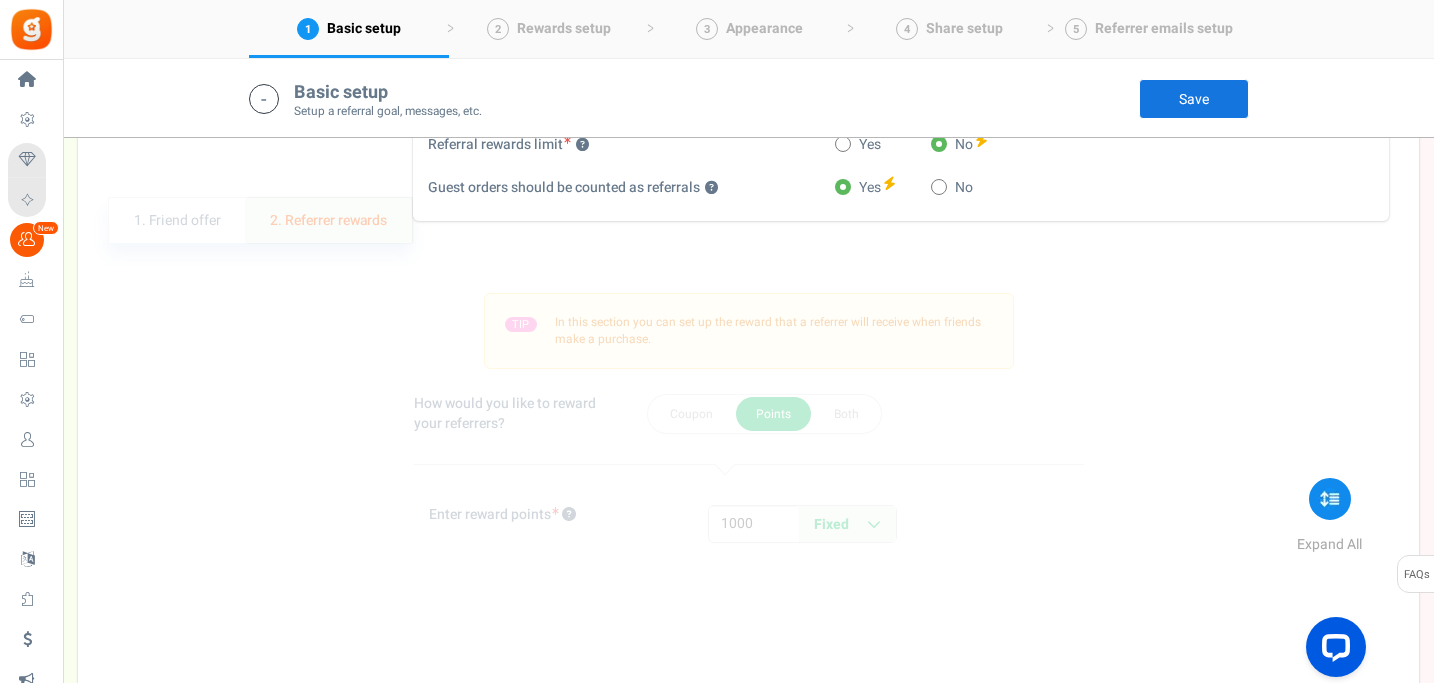 scroll, scrollTop: 1205, scrollLeft: 0, axis: vertical 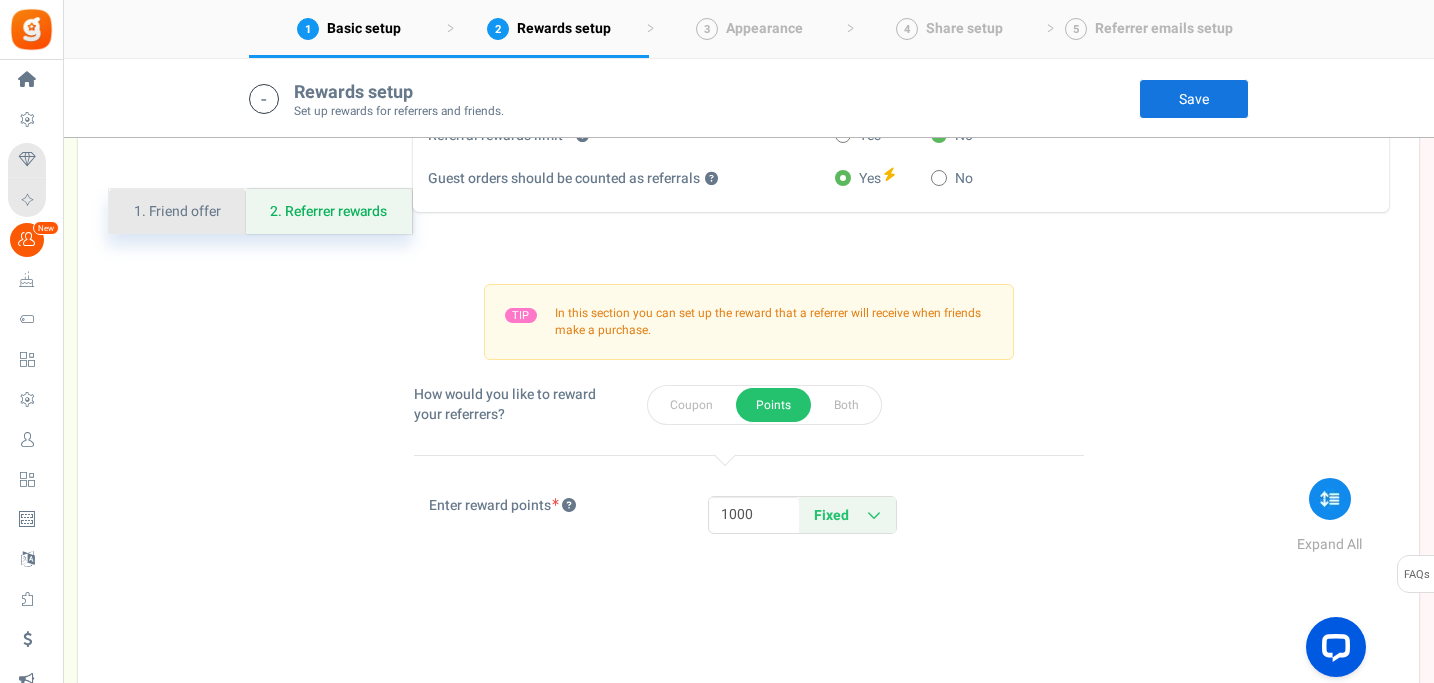 click on "1. Friend offer" at bounding box center [177, 211] 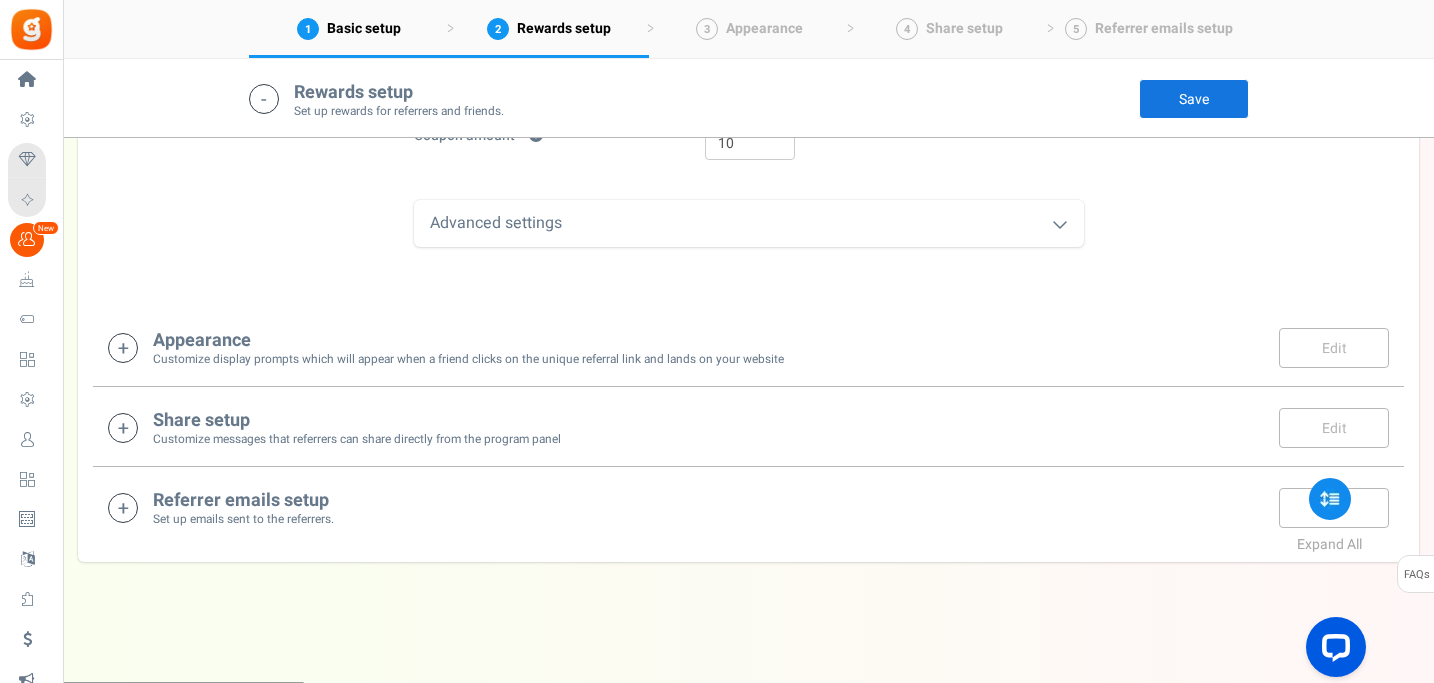 click on "Customize display prompts which will appear when a friend clicks on the unique referral link and lands on your website" at bounding box center [468, 359] 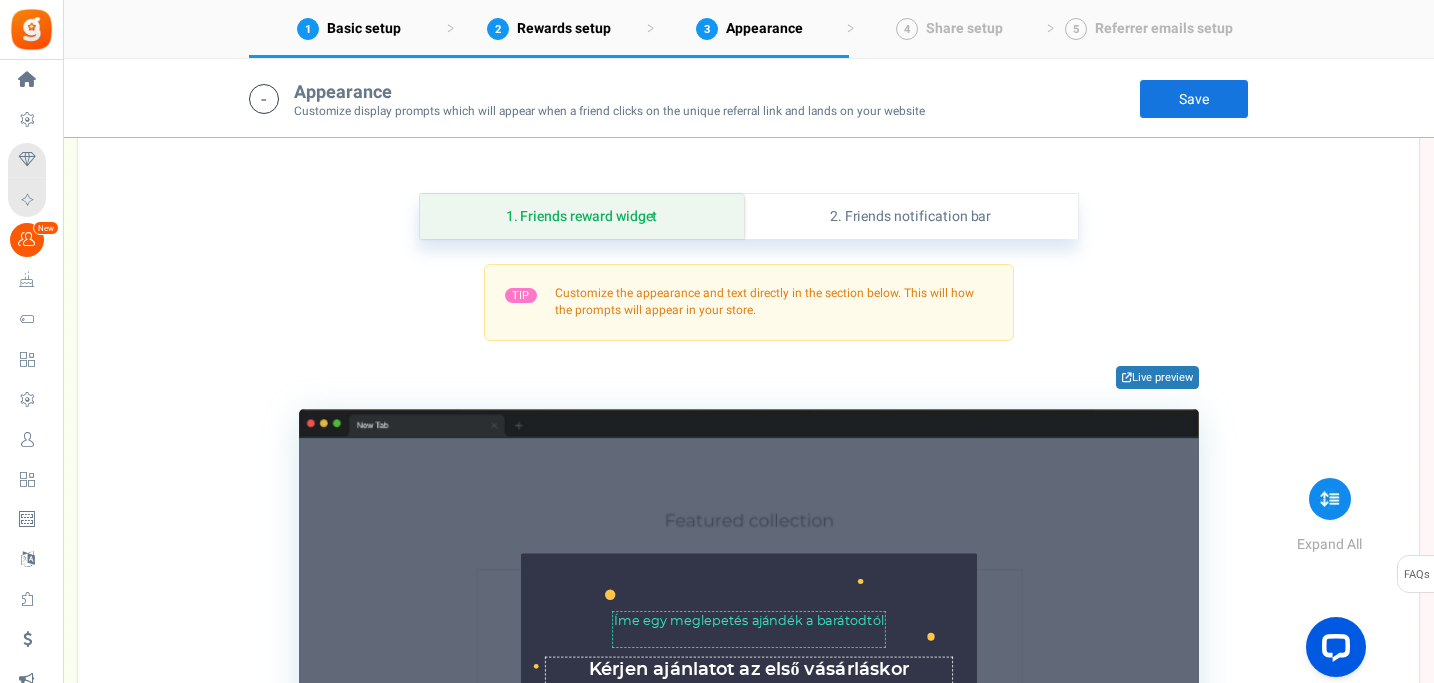 scroll, scrollTop: 1926, scrollLeft: 0, axis: vertical 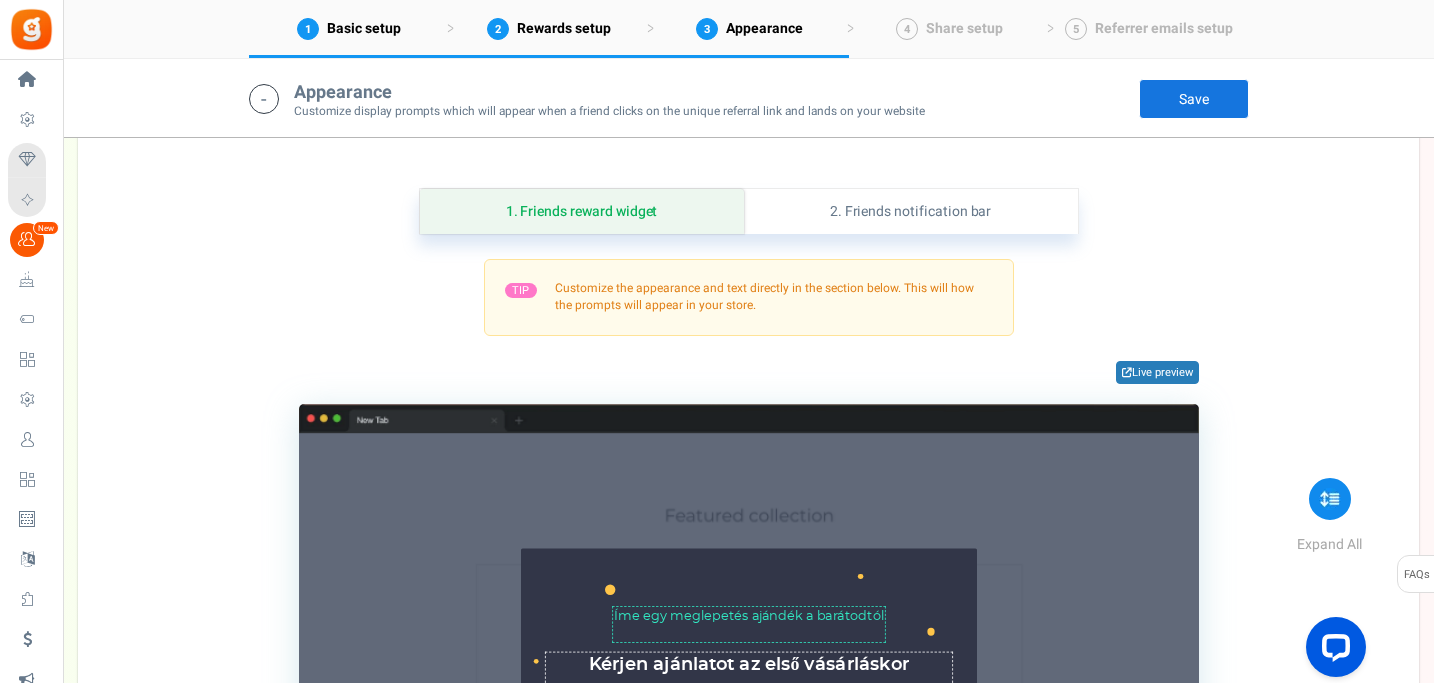 click on "Íme egy meglepetés ajándék a barátodtól
Char(s) :  0
Kérjen ajánlatot az első vásárláskor
Char(s) :  0
[[Coupon Here]] COPY" at bounding box center [749, 691] 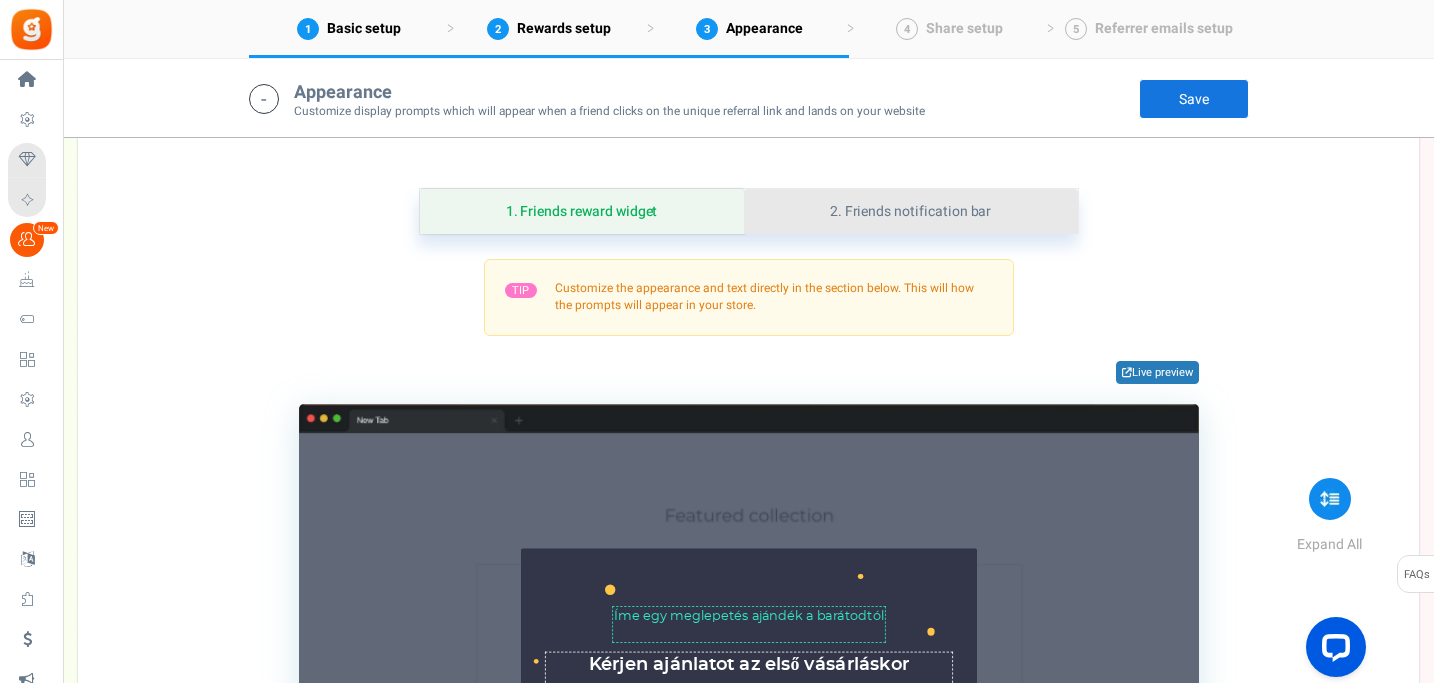 click on "2. Friends notification bar" at bounding box center (911, 211) 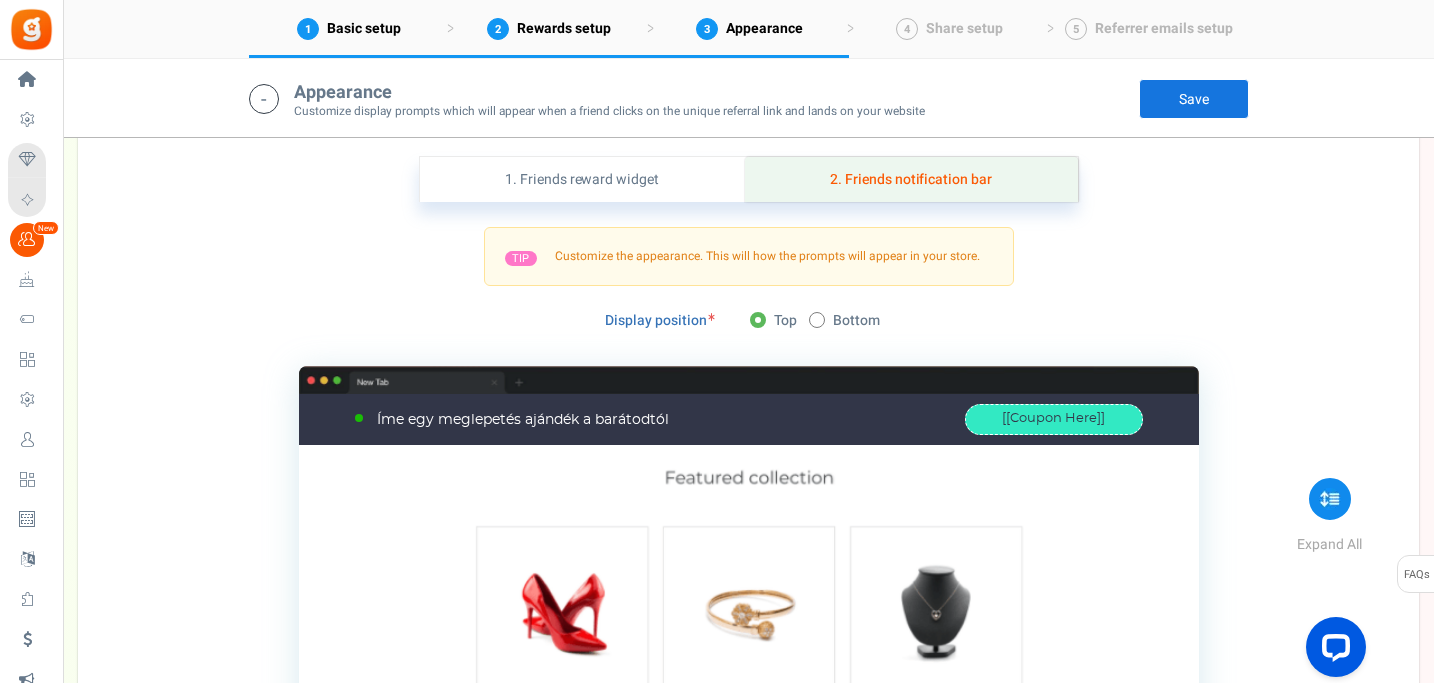 scroll, scrollTop: 1868, scrollLeft: 0, axis: vertical 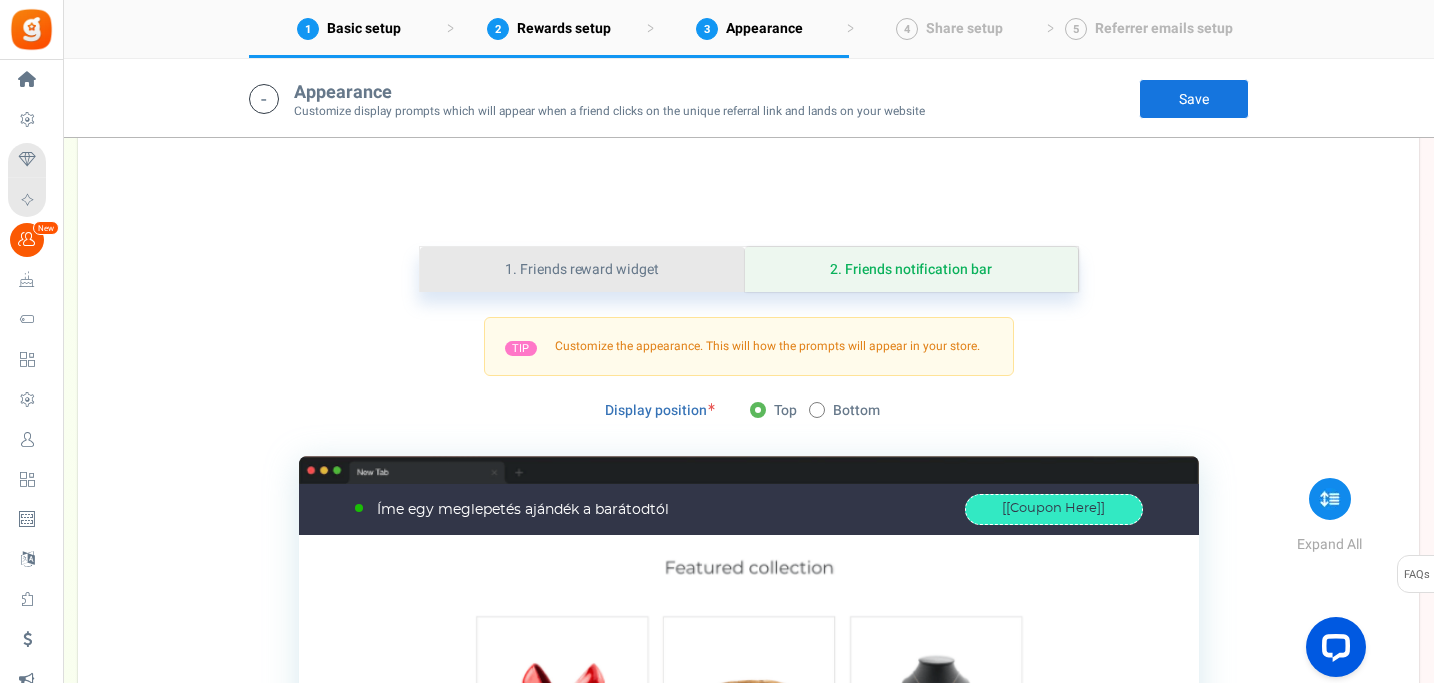 click on "1. Friends reward widget" at bounding box center [582, 269] 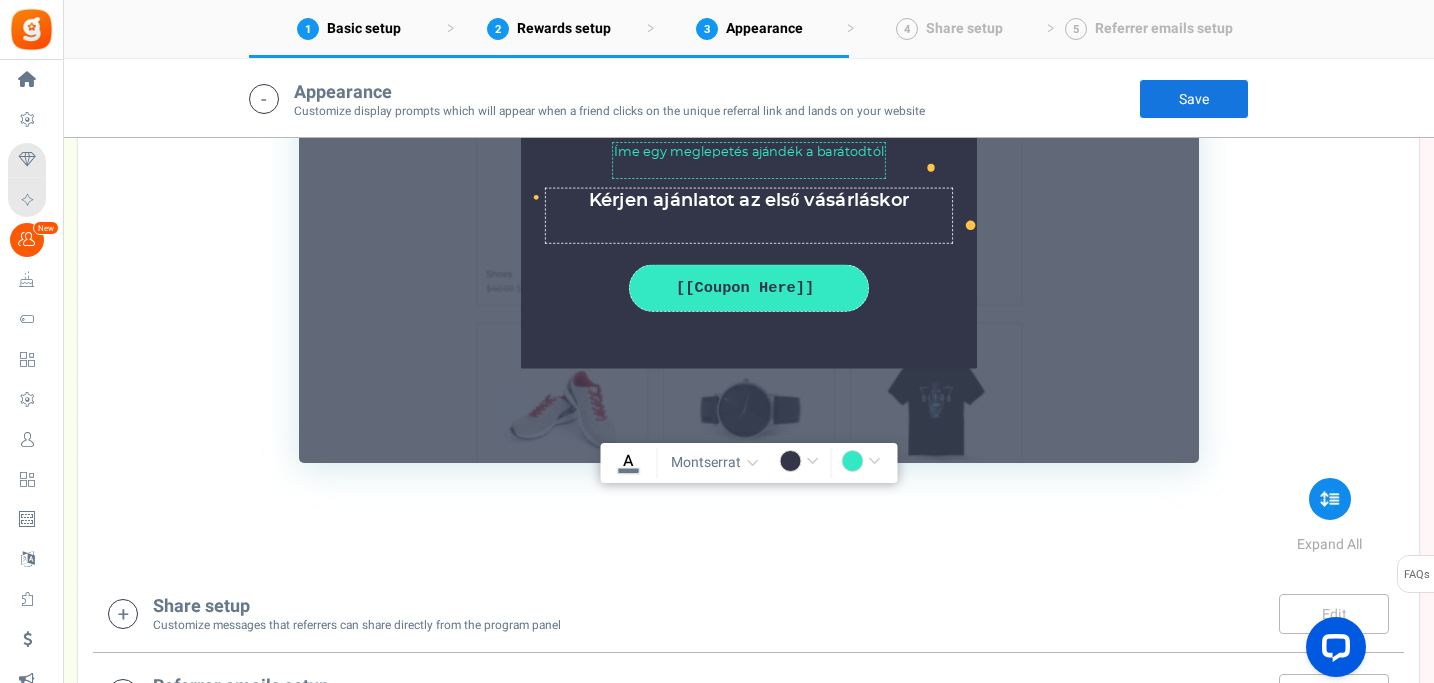 scroll, scrollTop: 2576, scrollLeft: 0, axis: vertical 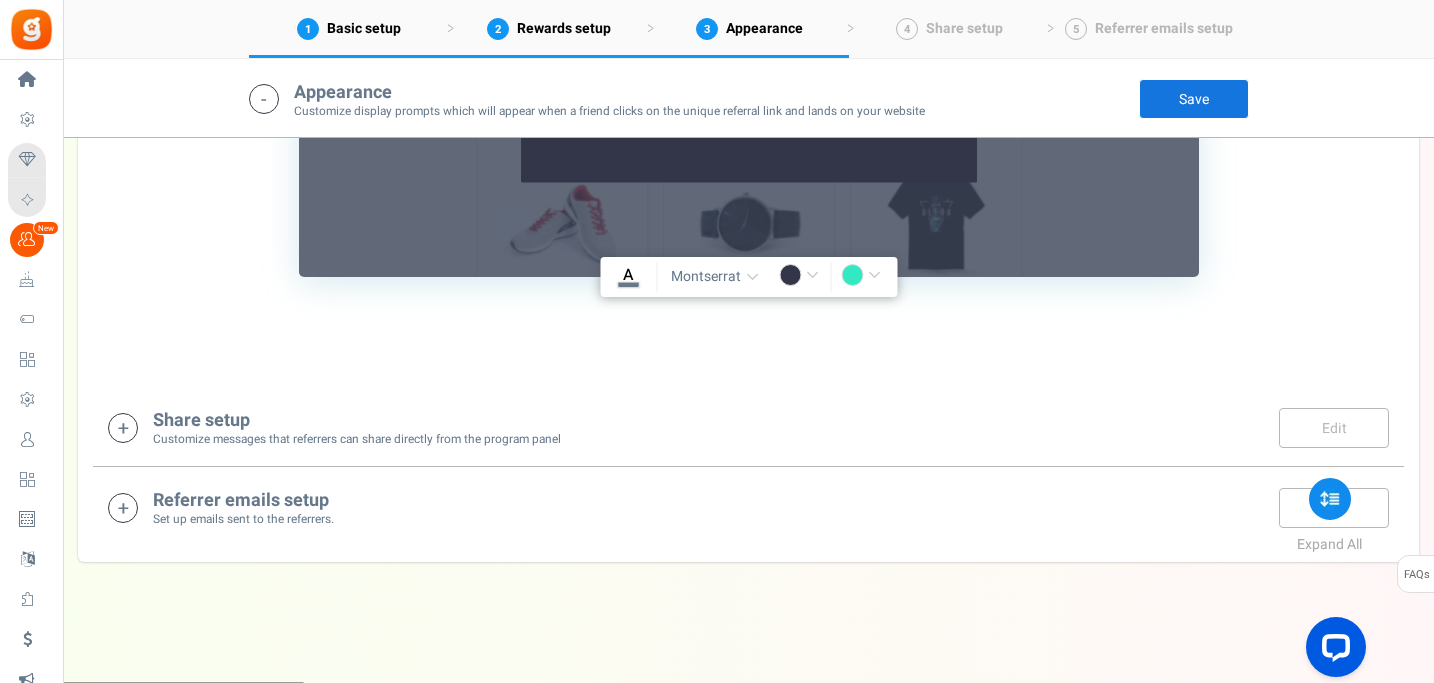 click on "Share setup
Customize messages that referrers can share directly from the program panel
Edit
Save" at bounding box center [748, 427] 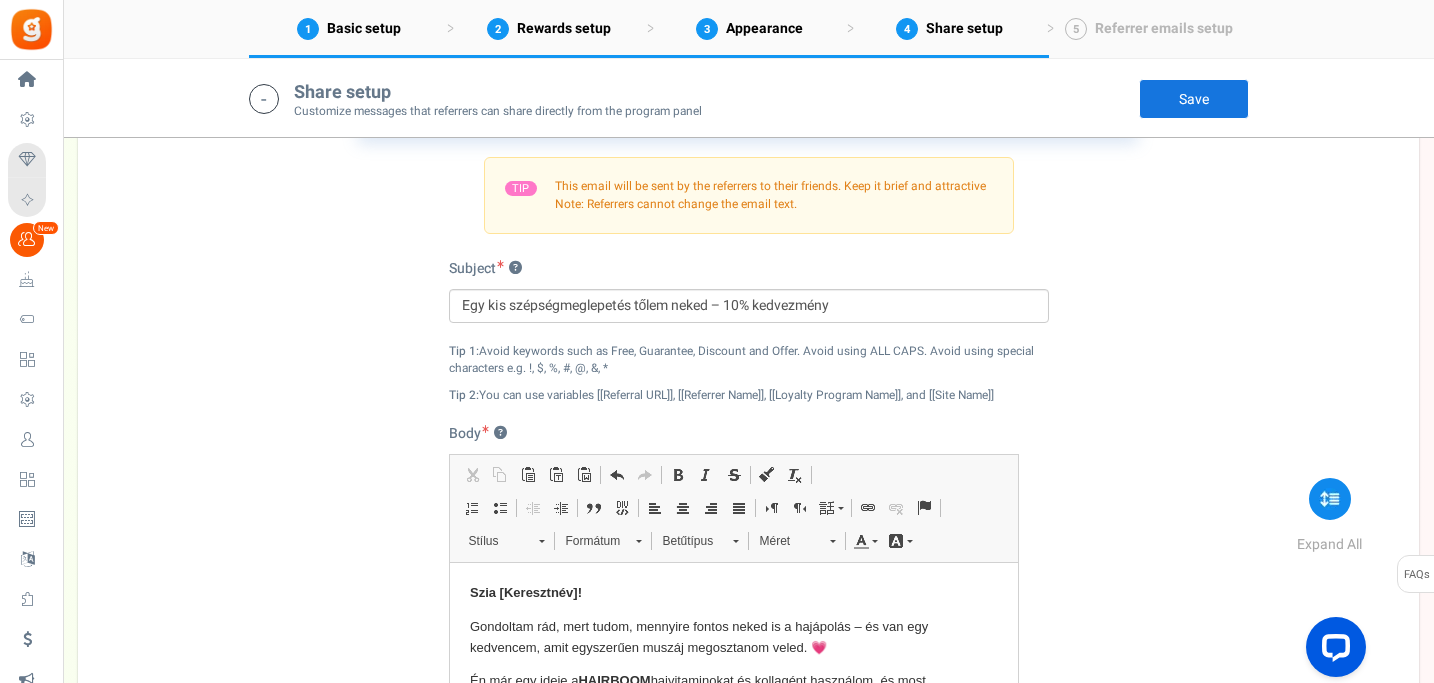 scroll, scrollTop: 3330, scrollLeft: 0, axis: vertical 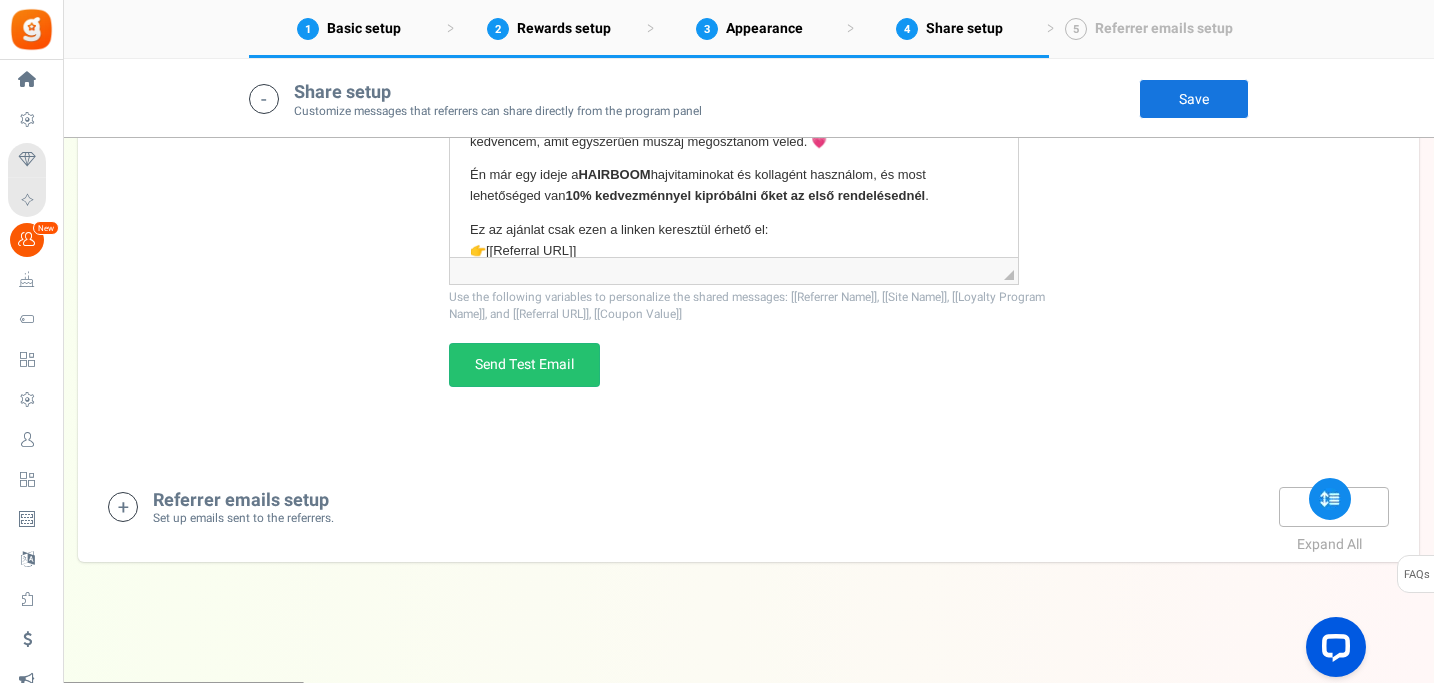 click on "Referrer emails setup
Set up emails sent to the referrers.
Edit
Save
Save" at bounding box center (748, 507) 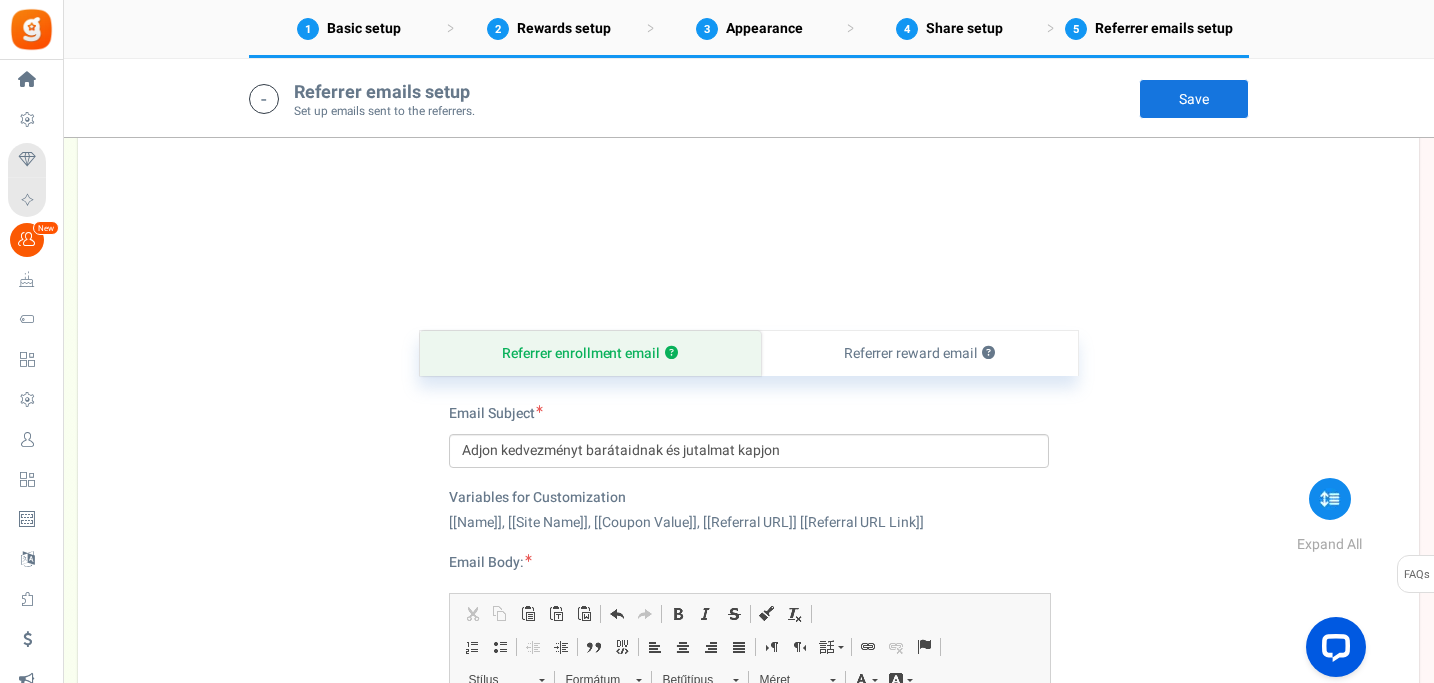 scroll, scrollTop: 3922, scrollLeft: 0, axis: vertical 